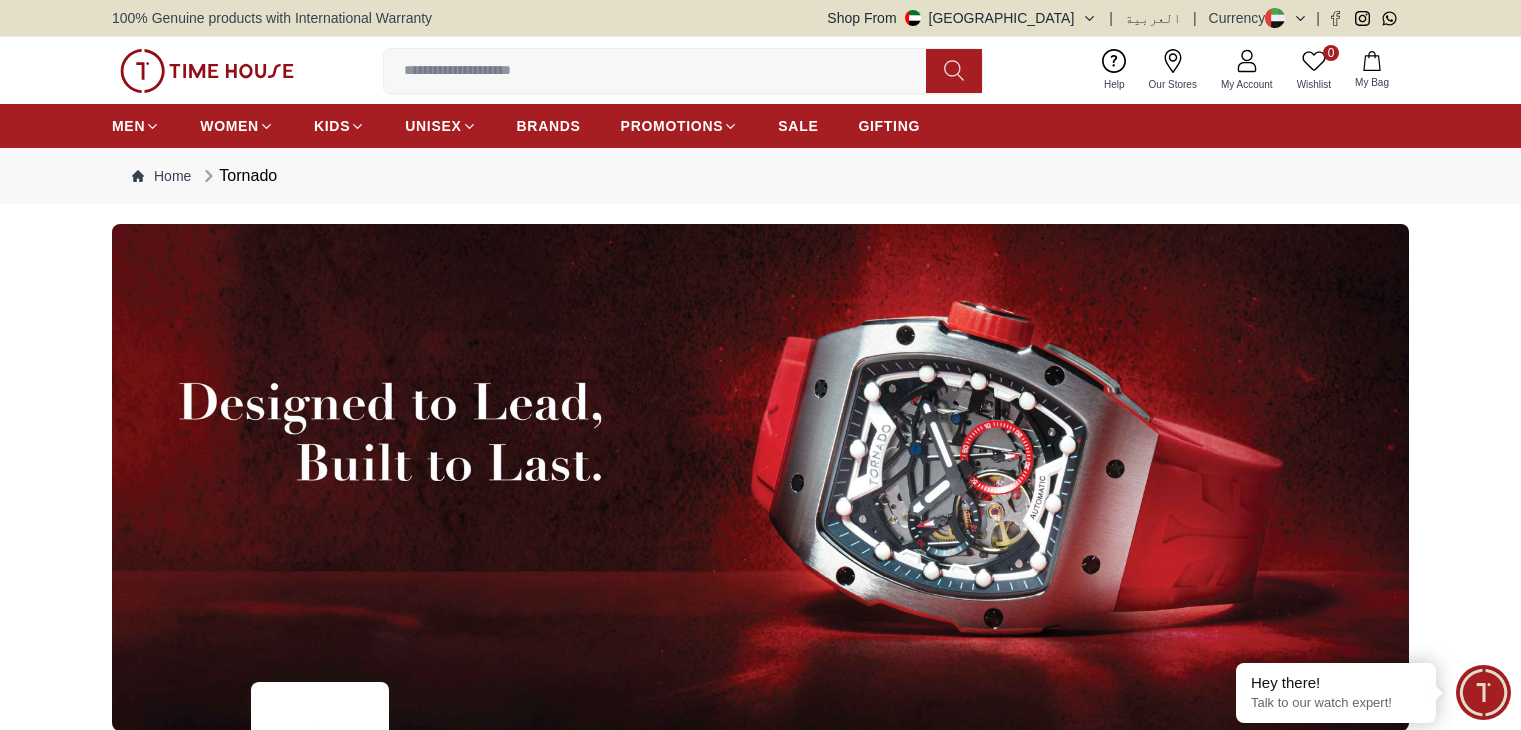 scroll, scrollTop: 0, scrollLeft: 0, axis: both 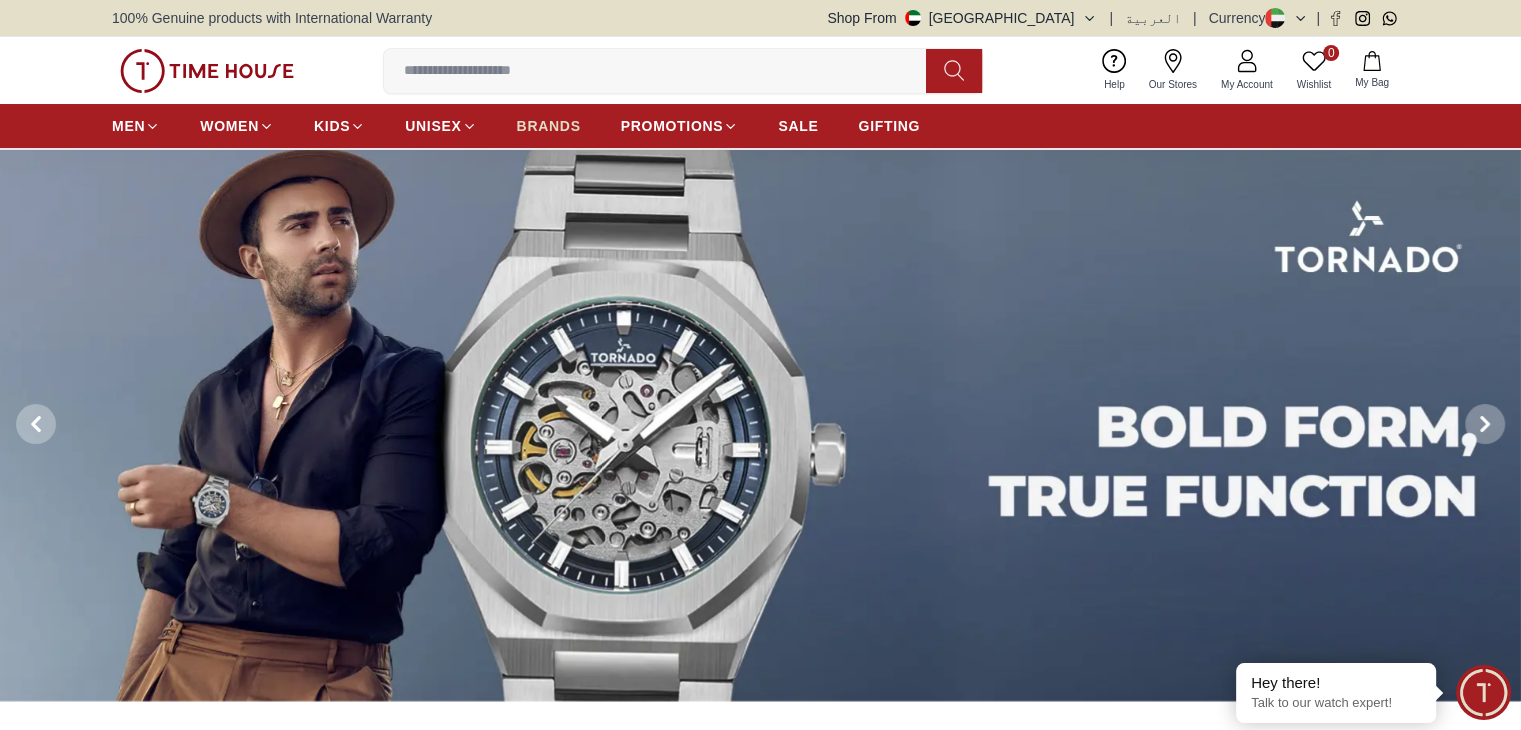 click on "BRANDS" at bounding box center (549, 126) 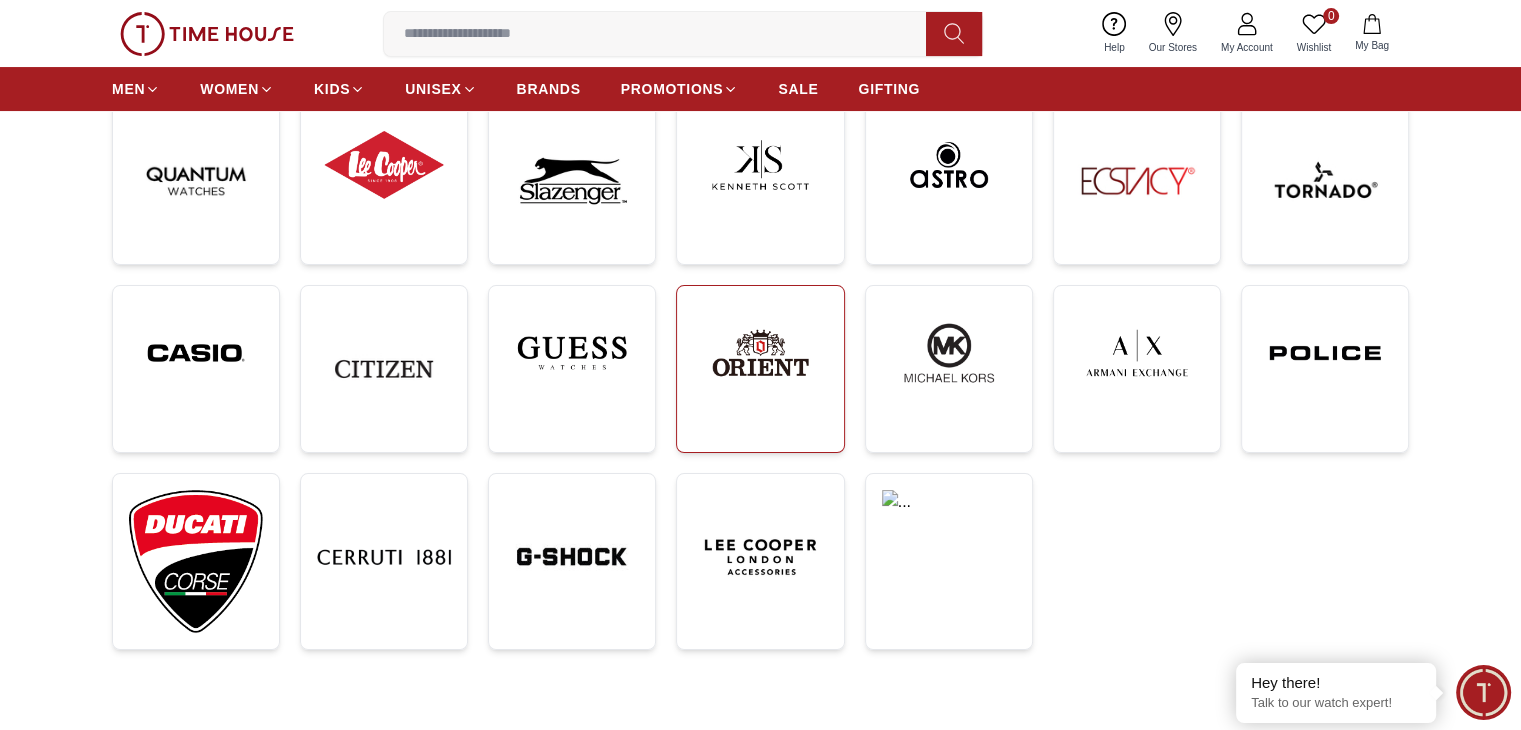 scroll, scrollTop: 300, scrollLeft: 0, axis: vertical 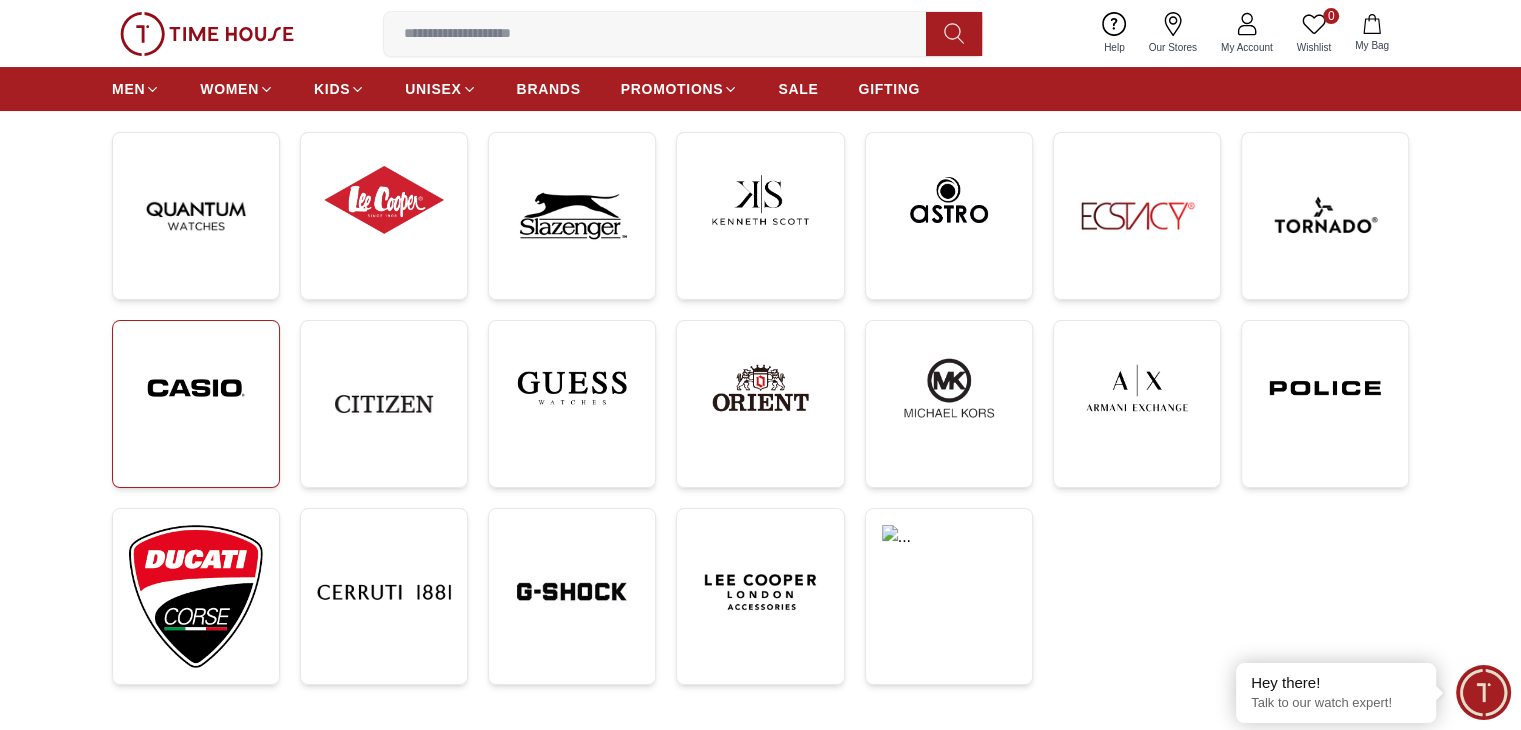 click at bounding box center (196, 388) 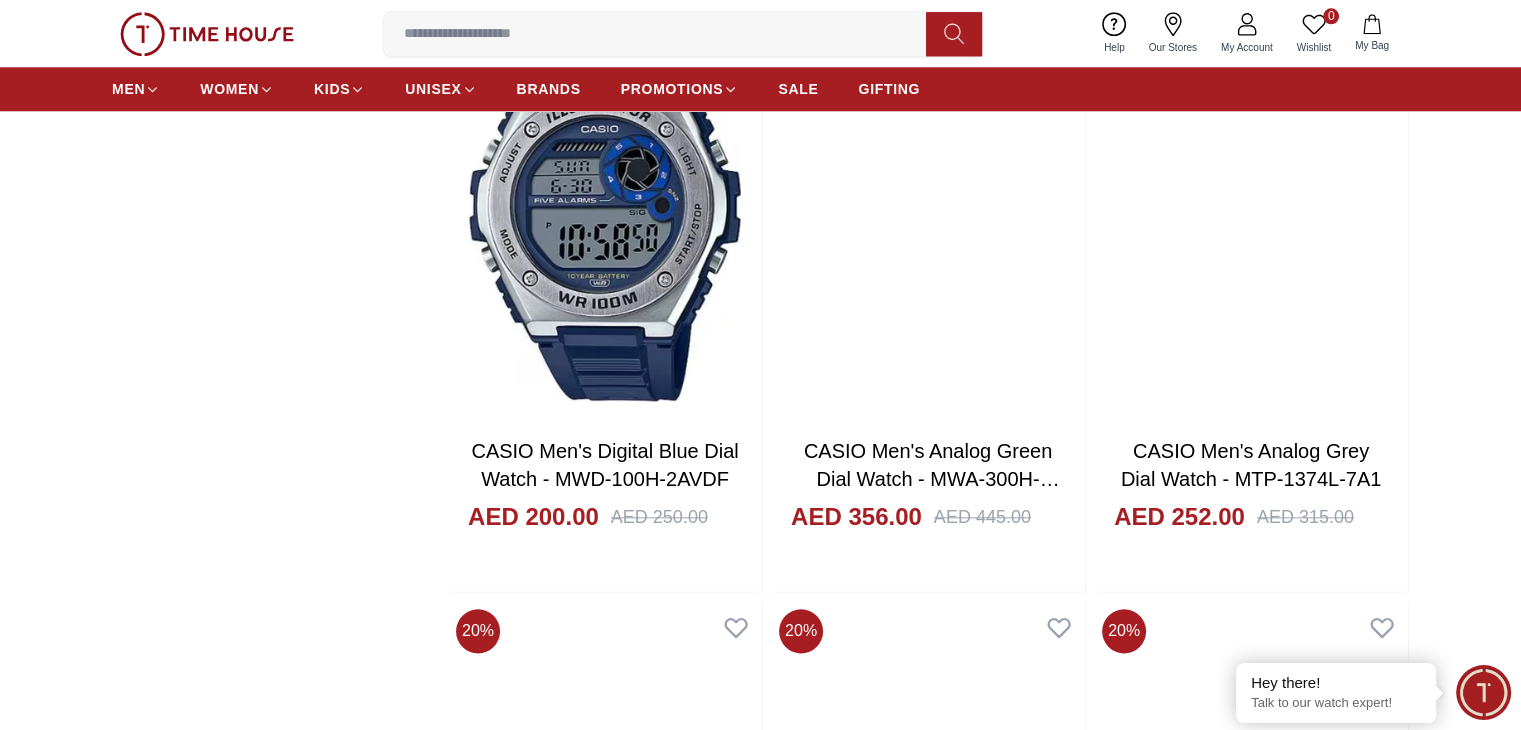 scroll, scrollTop: 2400, scrollLeft: 0, axis: vertical 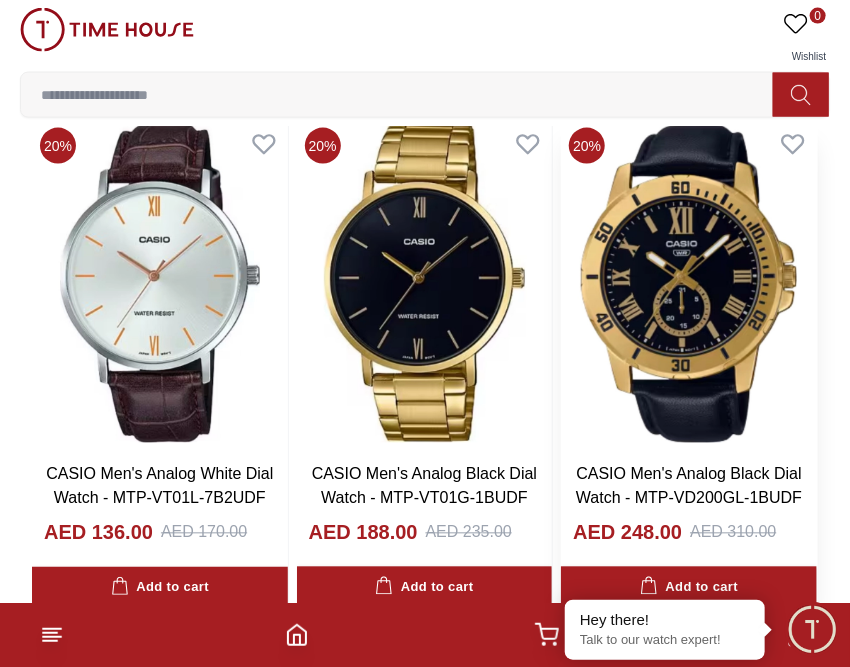 click on "CASIO Men's Analog Black Dial Watch - MTP-VD200GL-1BUDF" at bounding box center (689, 486) 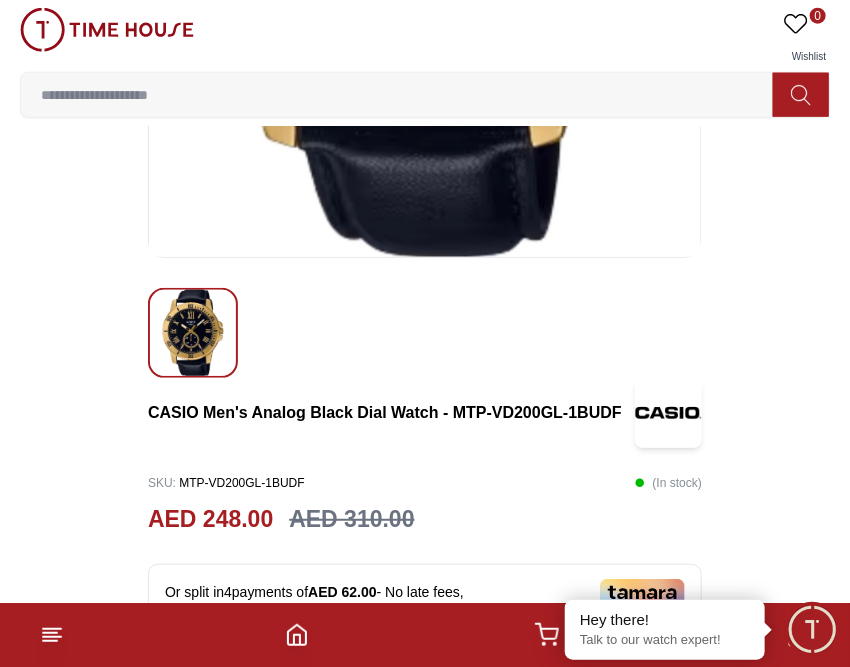 scroll, scrollTop: 600, scrollLeft: 0, axis: vertical 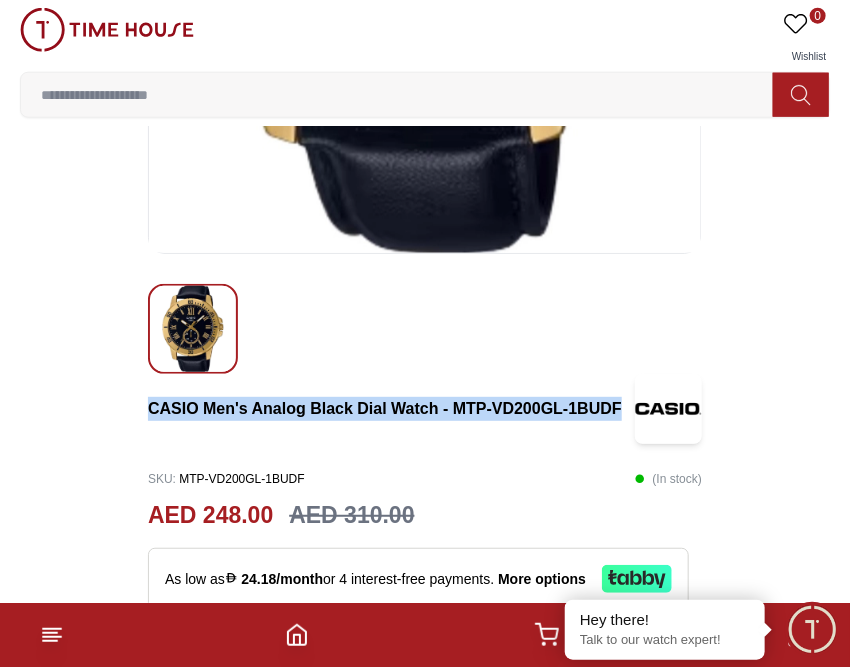 drag, startPoint x: 148, startPoint y: 410, endPoint x: 622, endPoint y: 398, distance: 474.1519 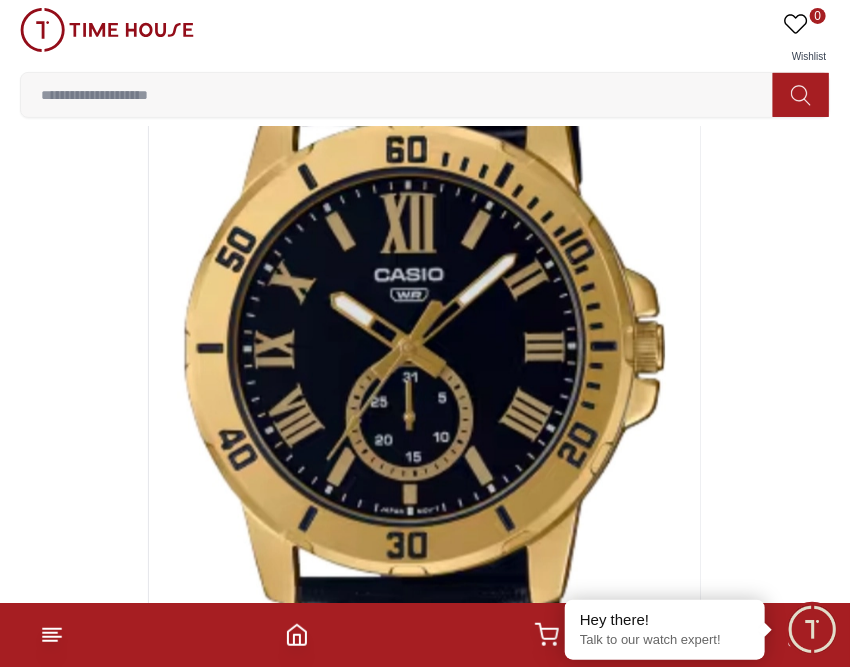 scroll, scrollTop: 100, scrollLeft: 0, axis: vertical 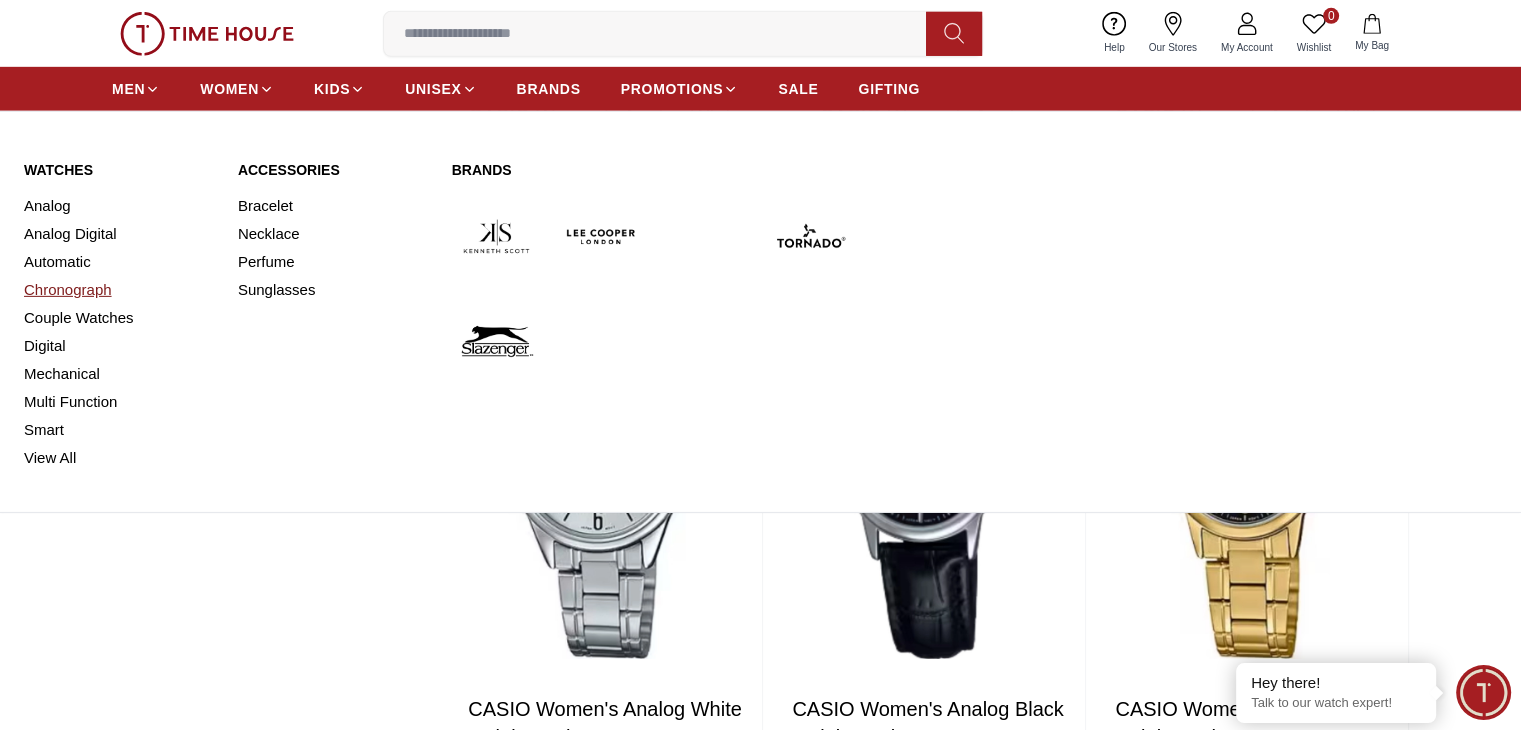 click on "Chronograph" at bounding box center (119, 290) 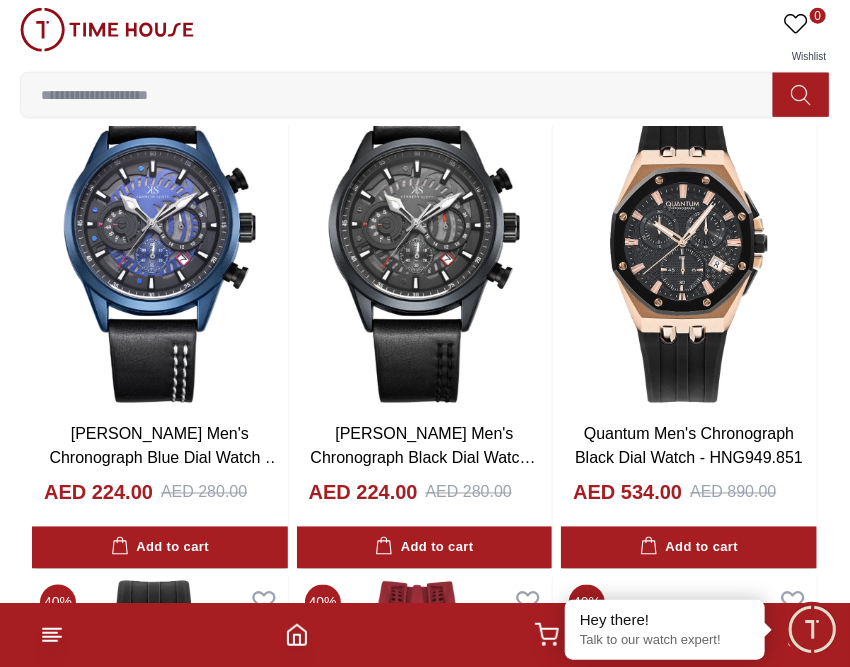 scroll, scrollTop: 600, scrollLeft: 0, axis: vertical 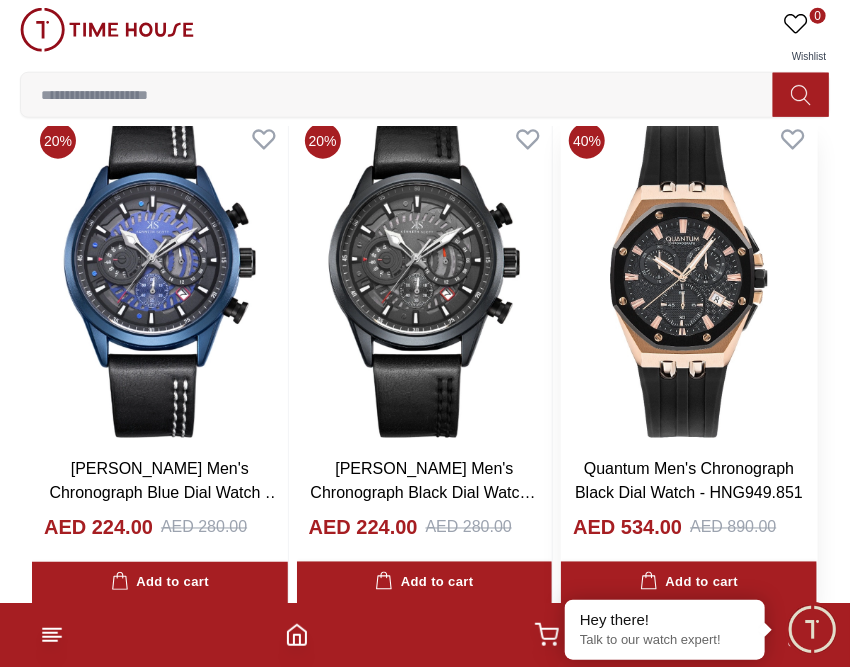 click at bounding box center [689, 278] 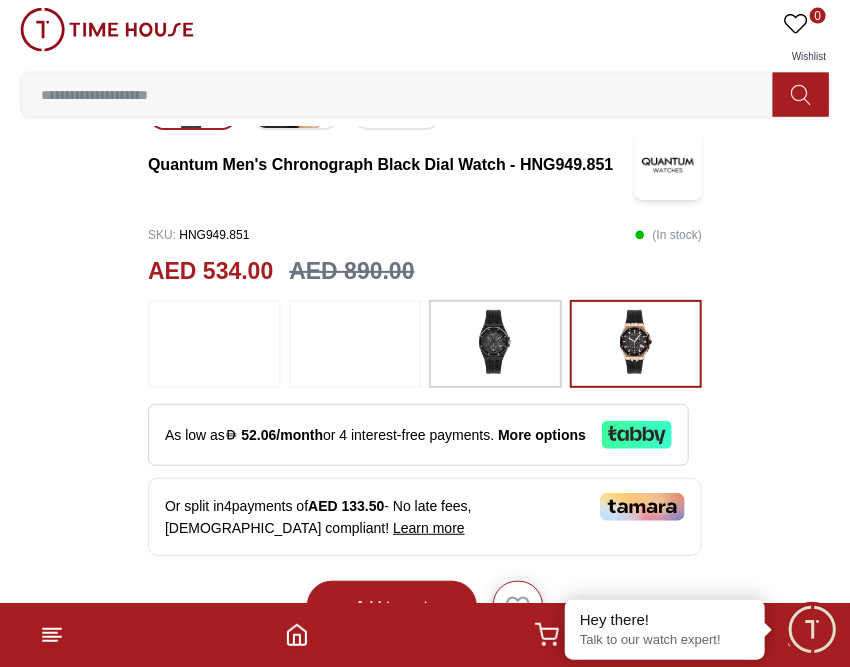 scroll, scrollTop: 600, scrollLeft: 0, axis: vertical 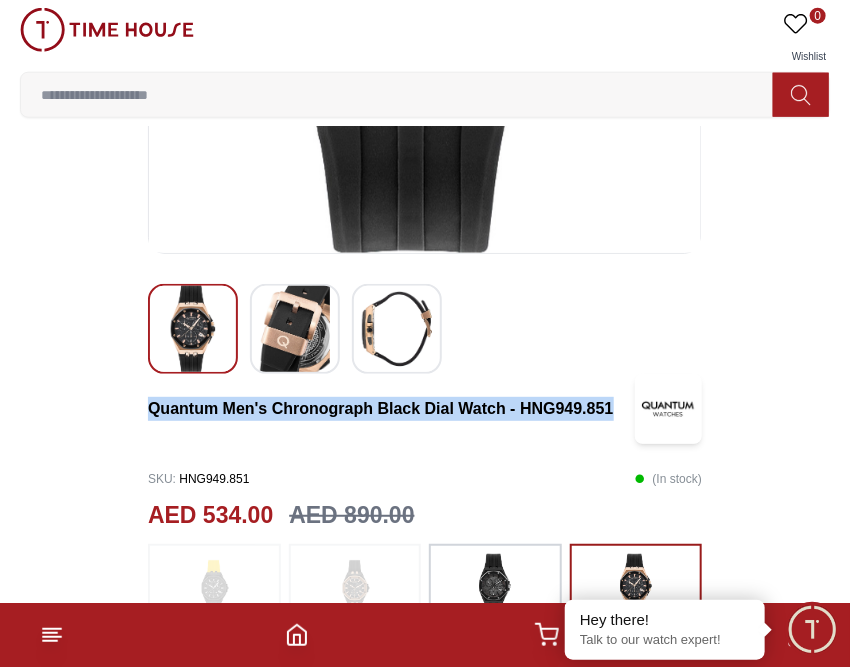 drag, startPoint x: 148, startPoint y: 408, endPoint x: 614, endPoint y: 406, distance: 466.0043 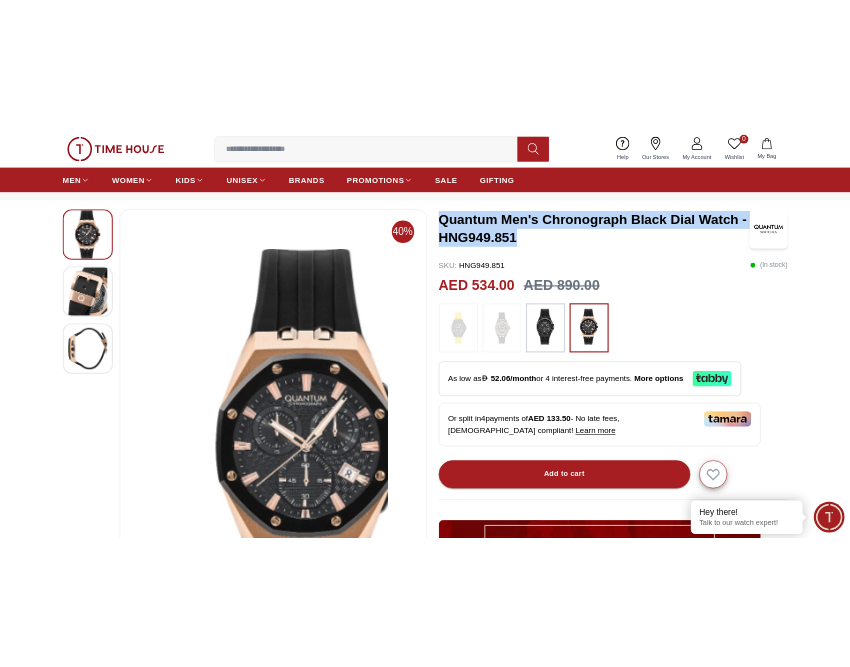 scroll, scrollTop: 0, scrollLeft: 0, axis: both 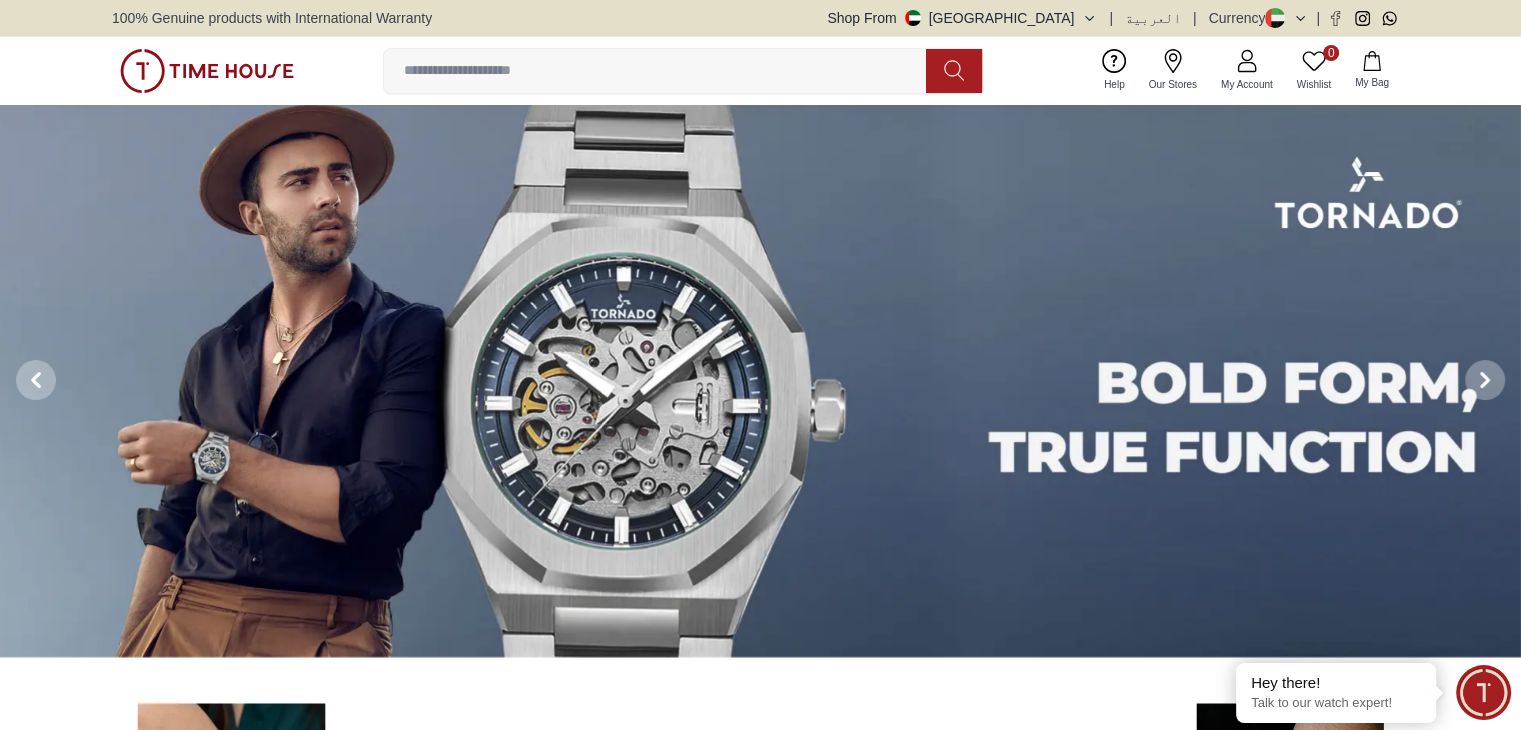 click at bounding box center (207, 71) 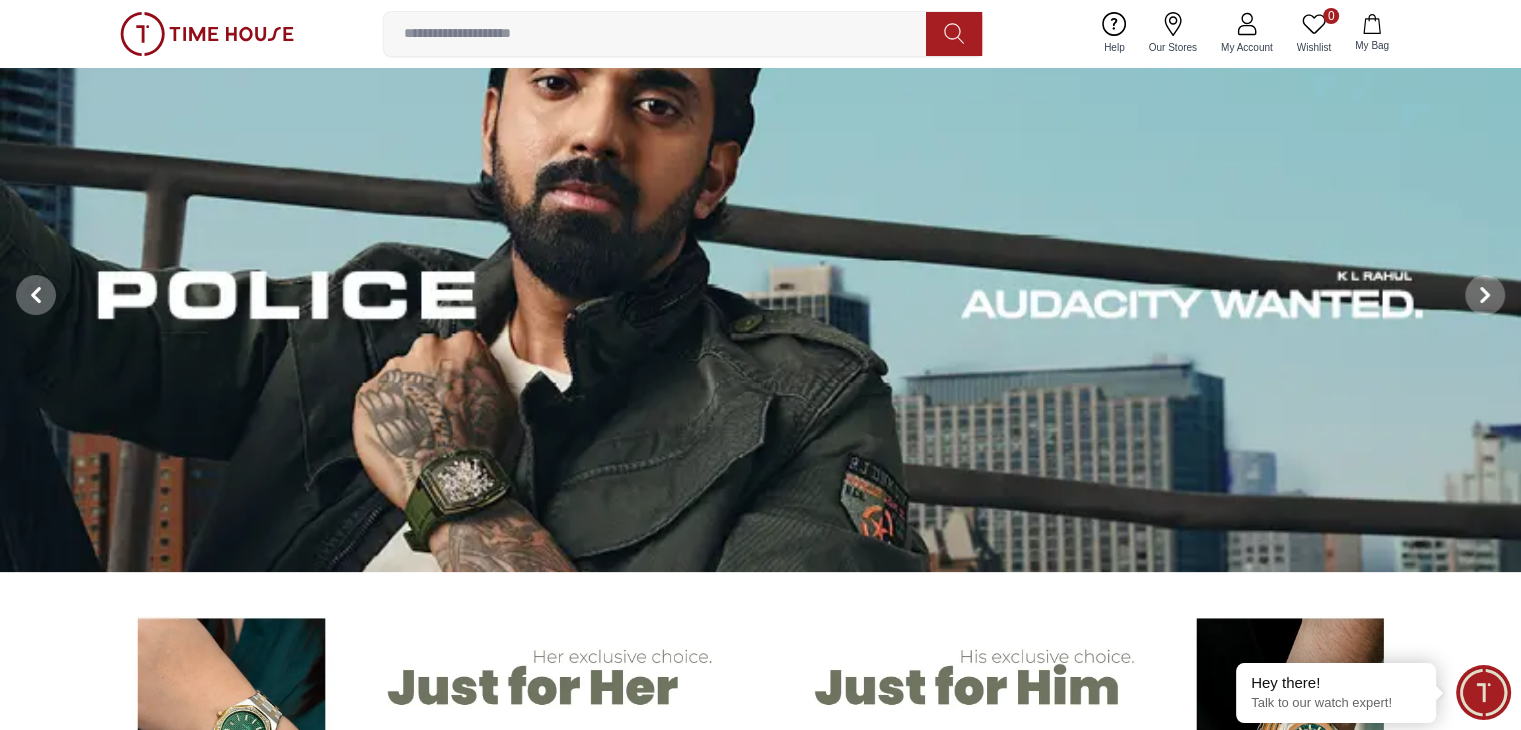 scroll, scrollTop: 0, scrollLeft: 0, axis: both 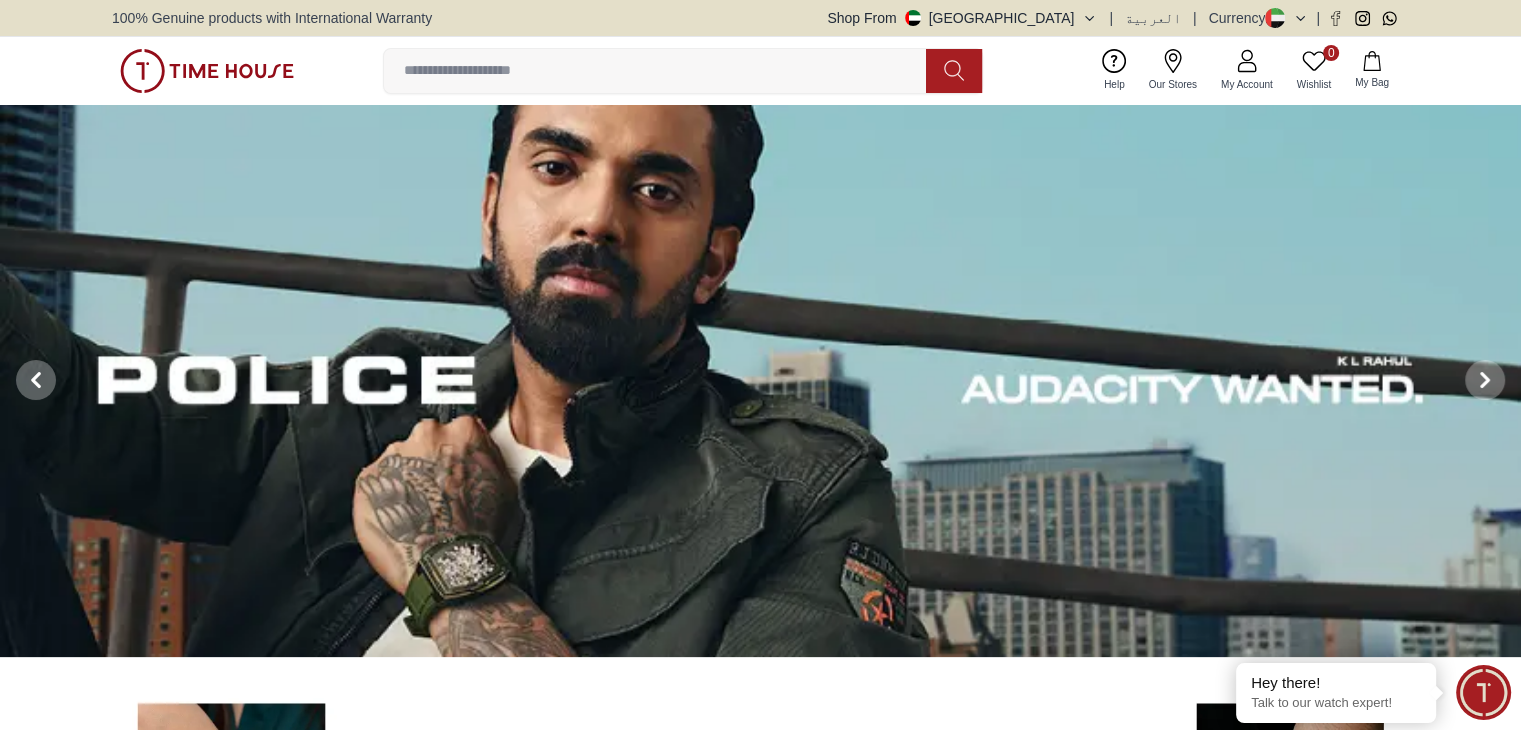 click at bounding box center [663, 71] 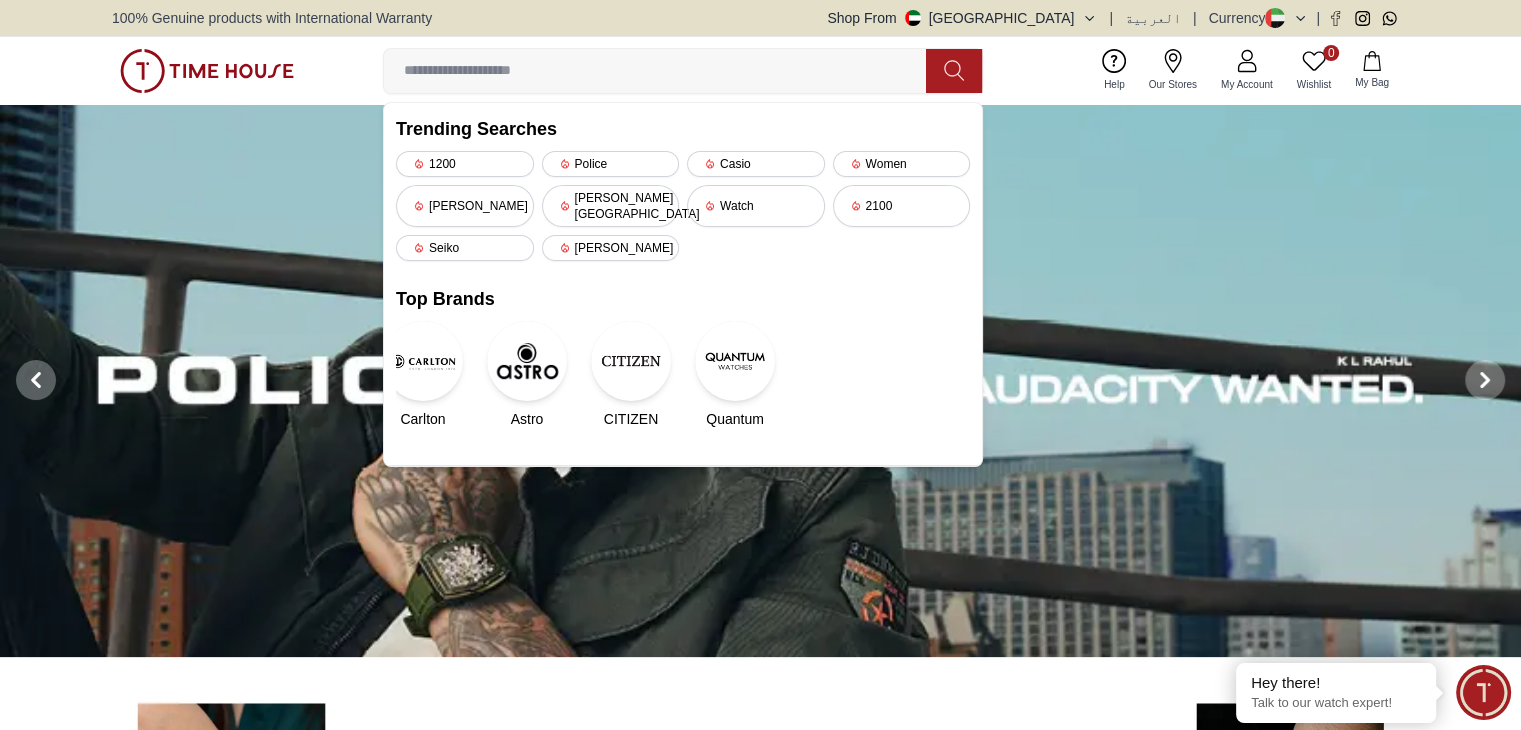 click at bounding box center (735, 361) 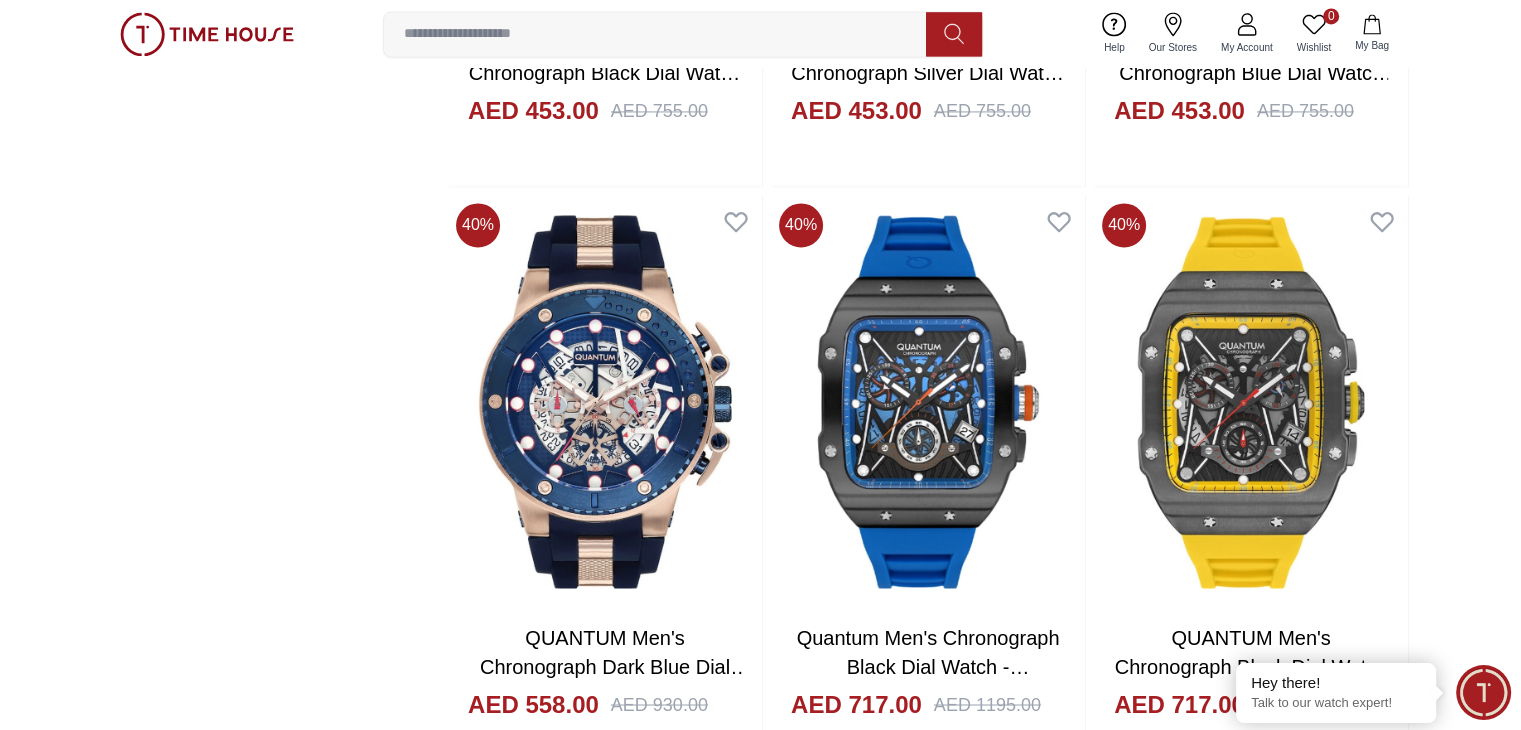 scroll, scrollTop: 3300, scrollLeft: 0, axis: vertical 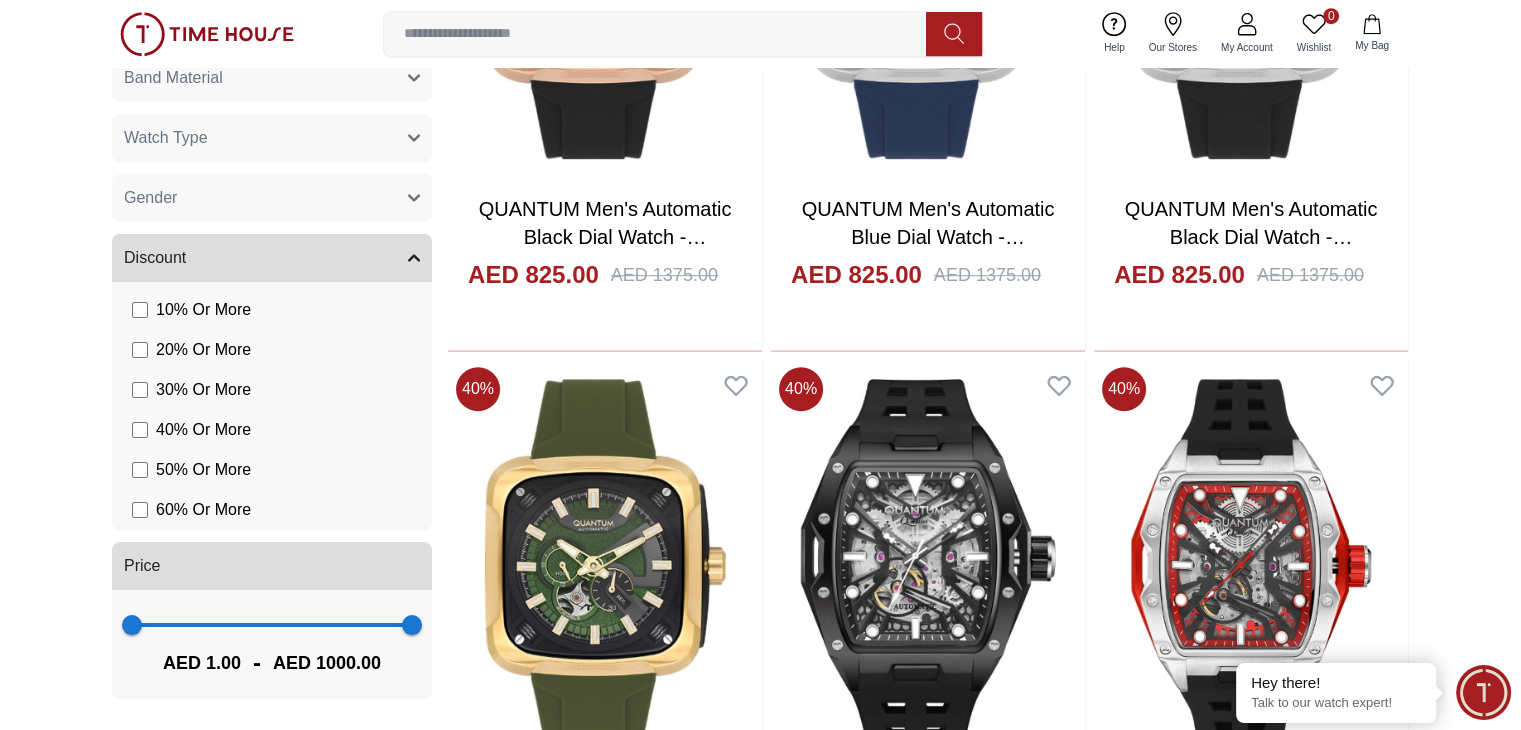 click at bounding box center [928, 1158] 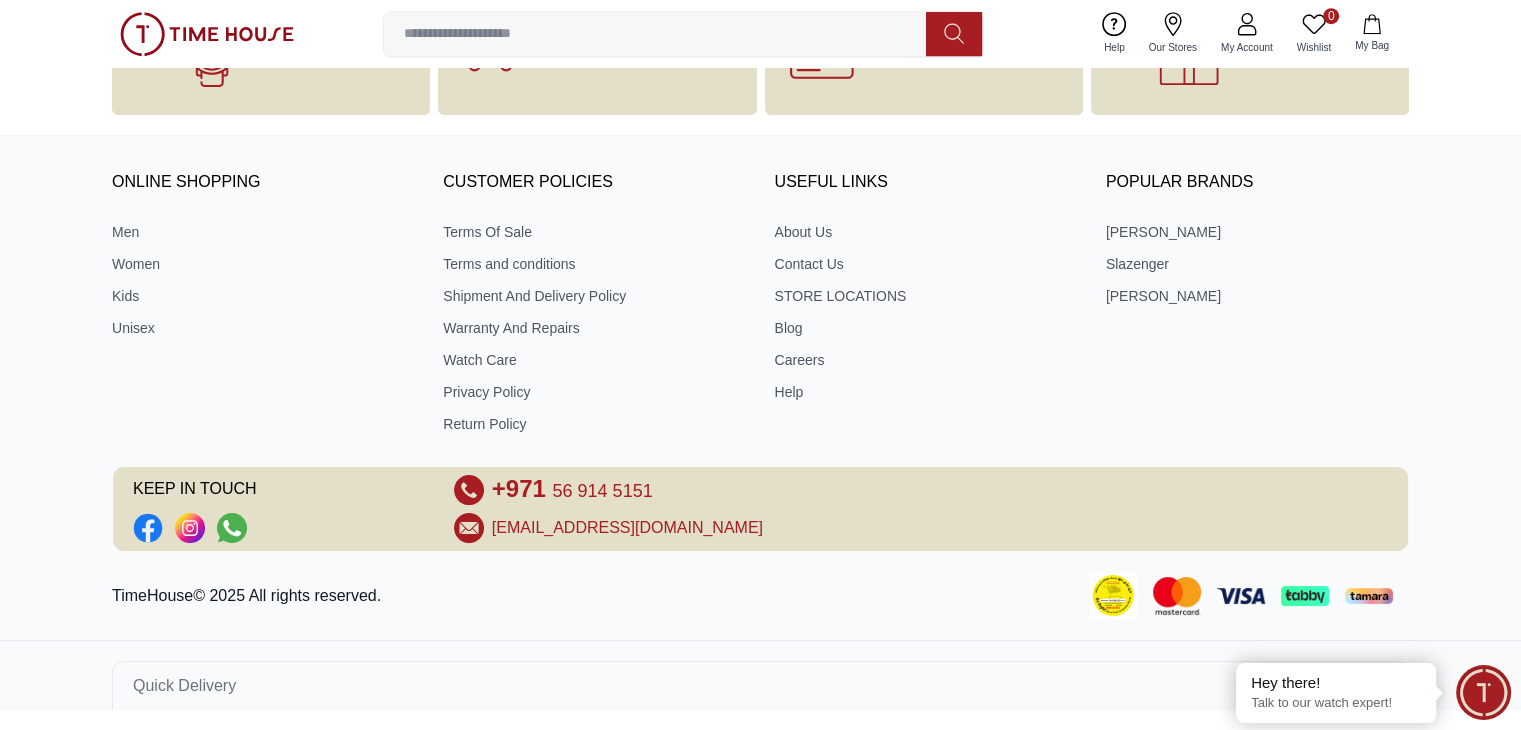 scroll, scrollTop: 0, scrollLeft: 0, axis: both 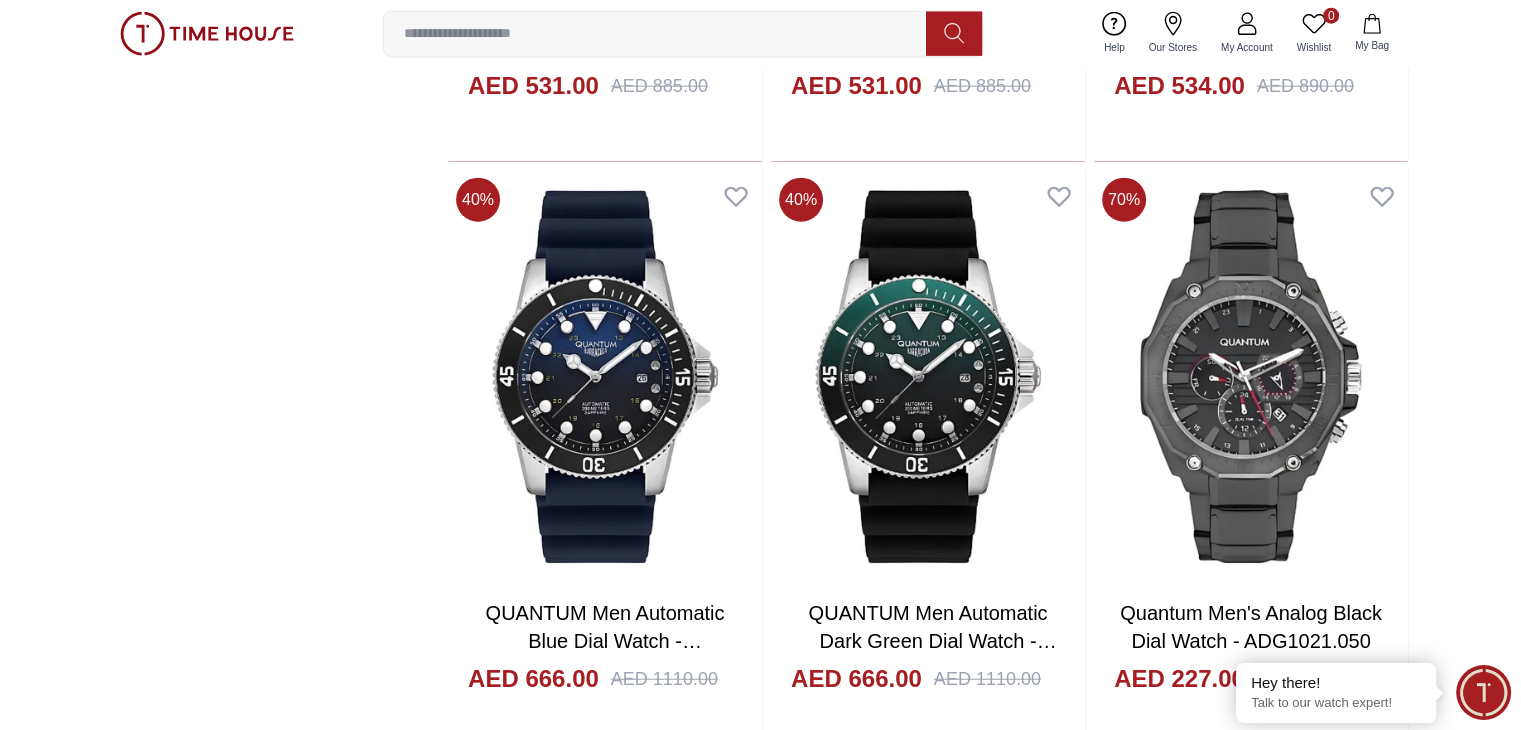 click at bounding box center [928, 2747] 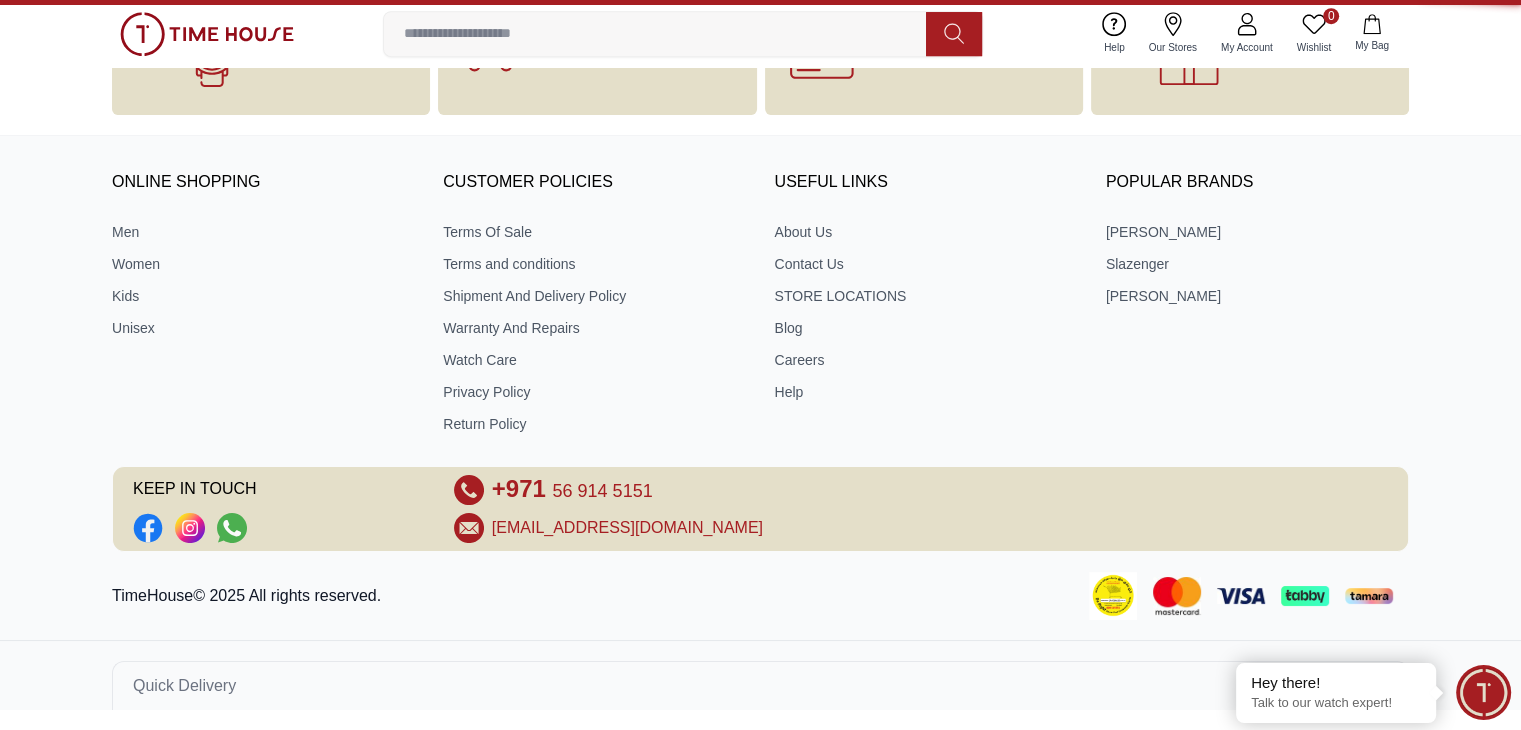 scroll, scrollTop: 0, scrollLeft: 0, axis: both 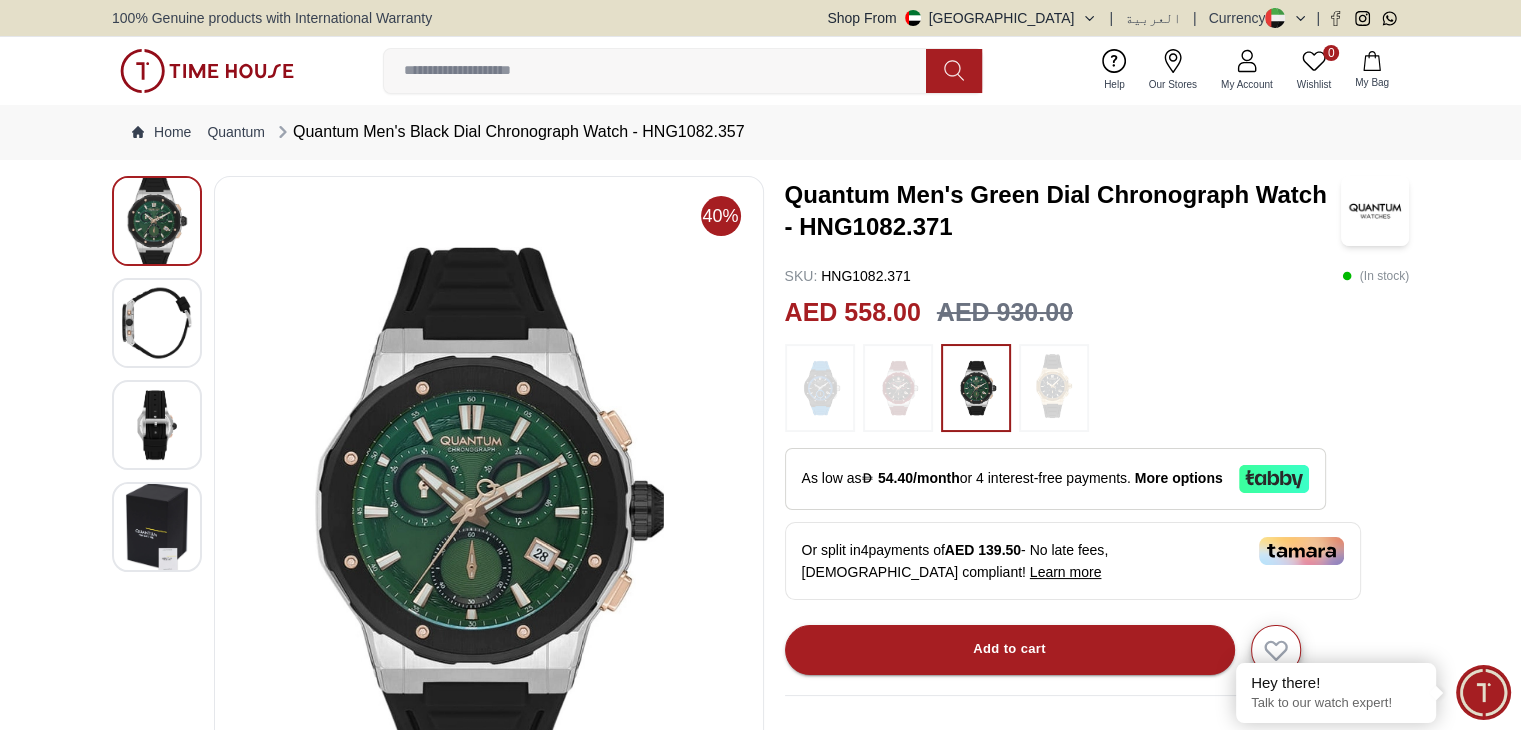 click at bounding box center (1054, 386) 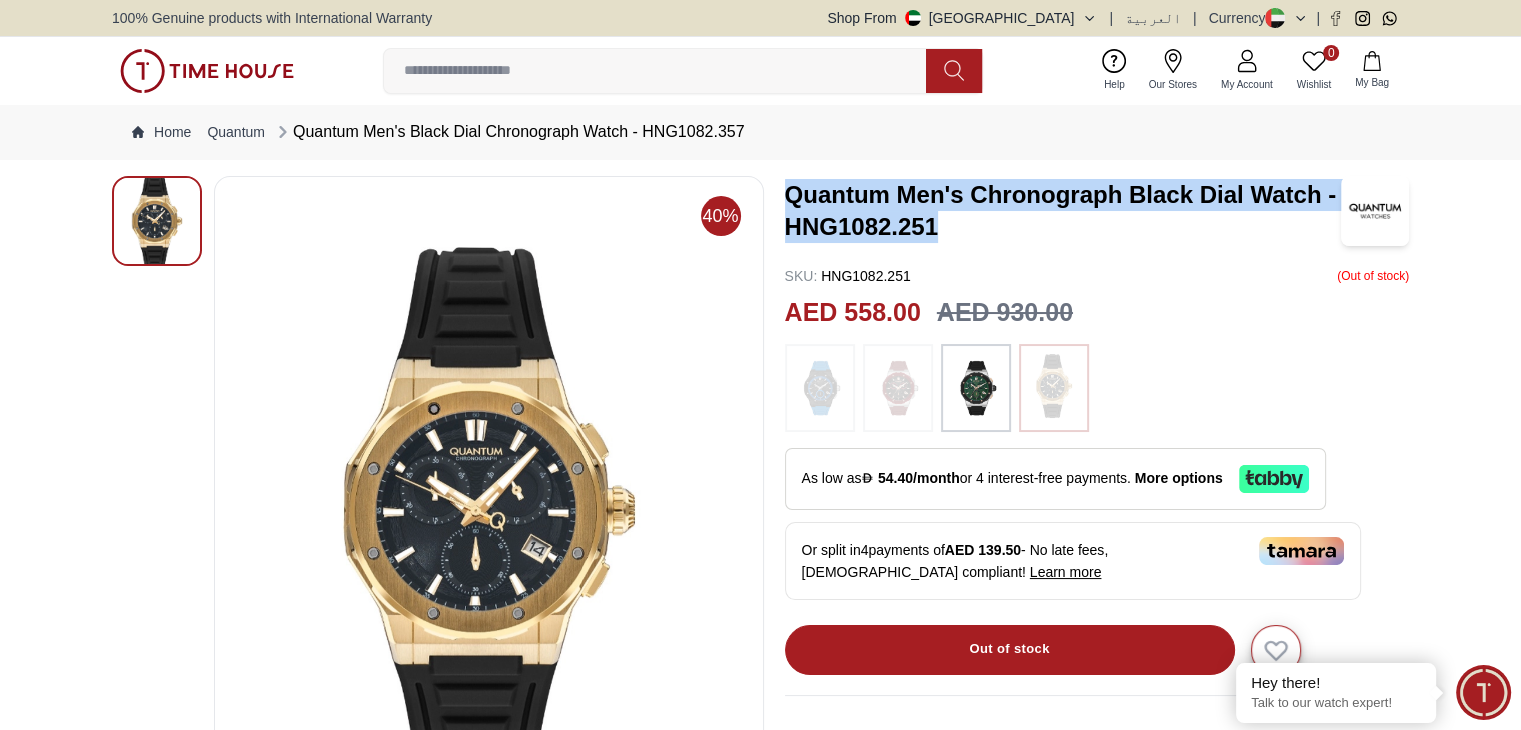 drag, startPoint x: 789, startPoint y: 195, endPoint x: 960, endPoint y: 231, distance: 174.7484 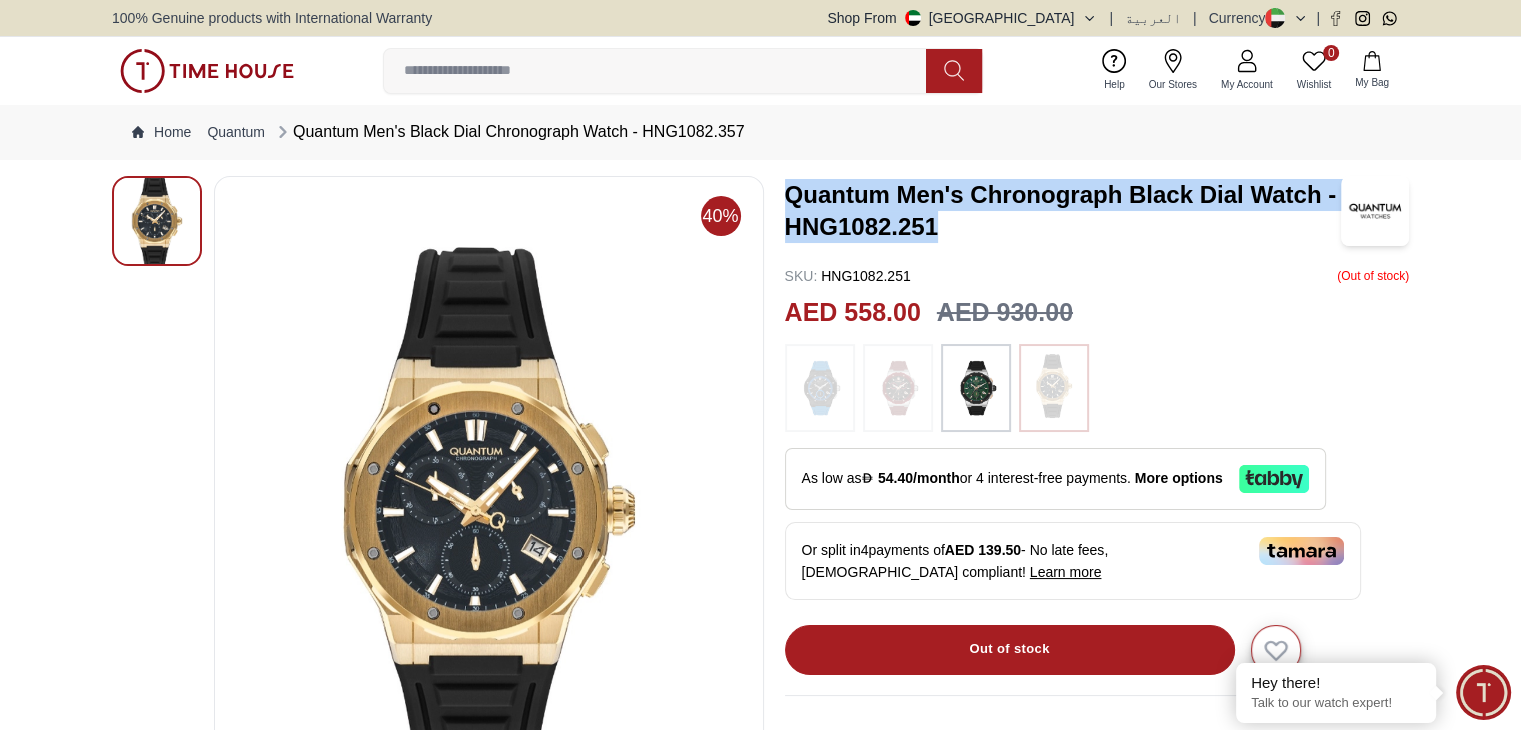 copy on "Quantum Men's Chronograph Black Dial Watch - HNG1082.251" 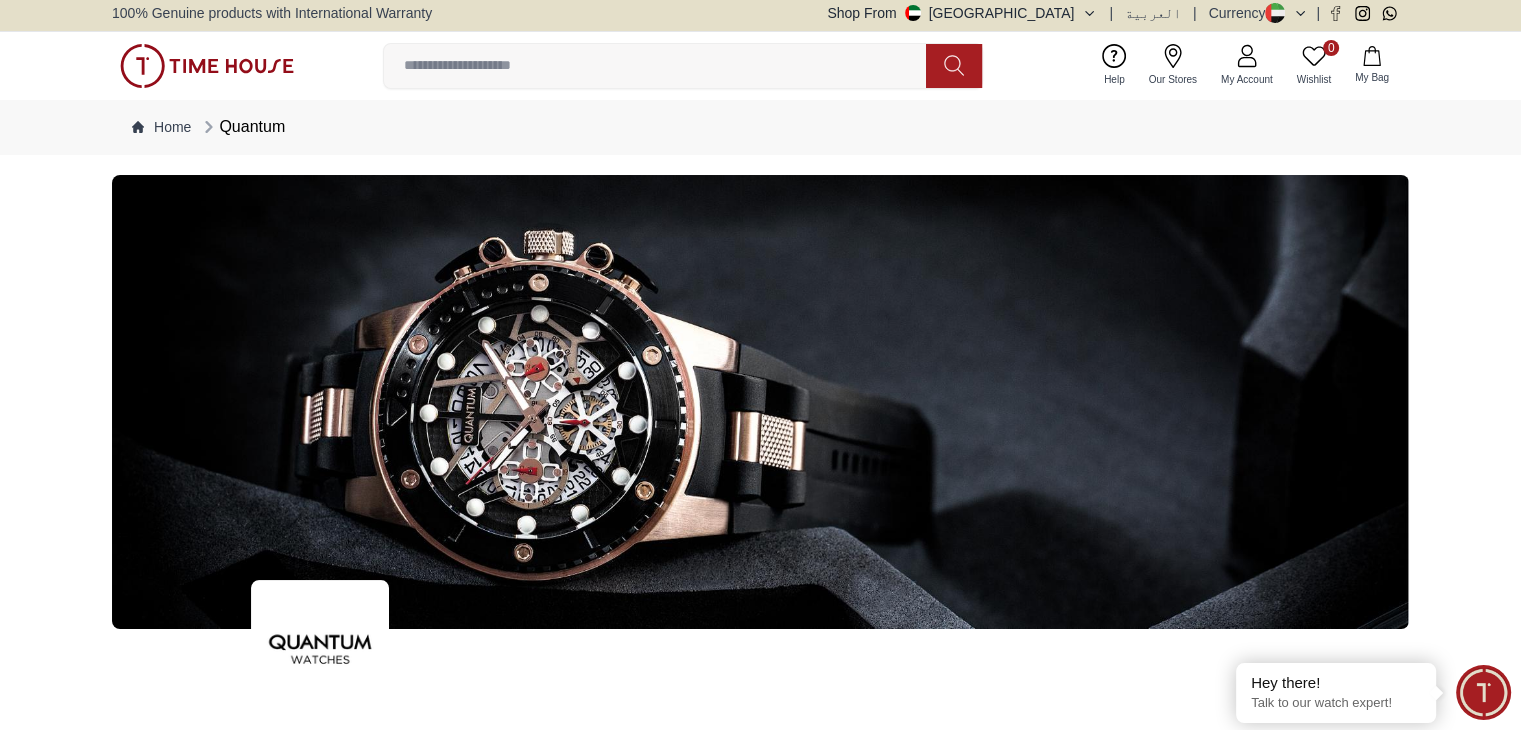 scroll, scrollTop: 0, scrollLeft: 0, axis: both 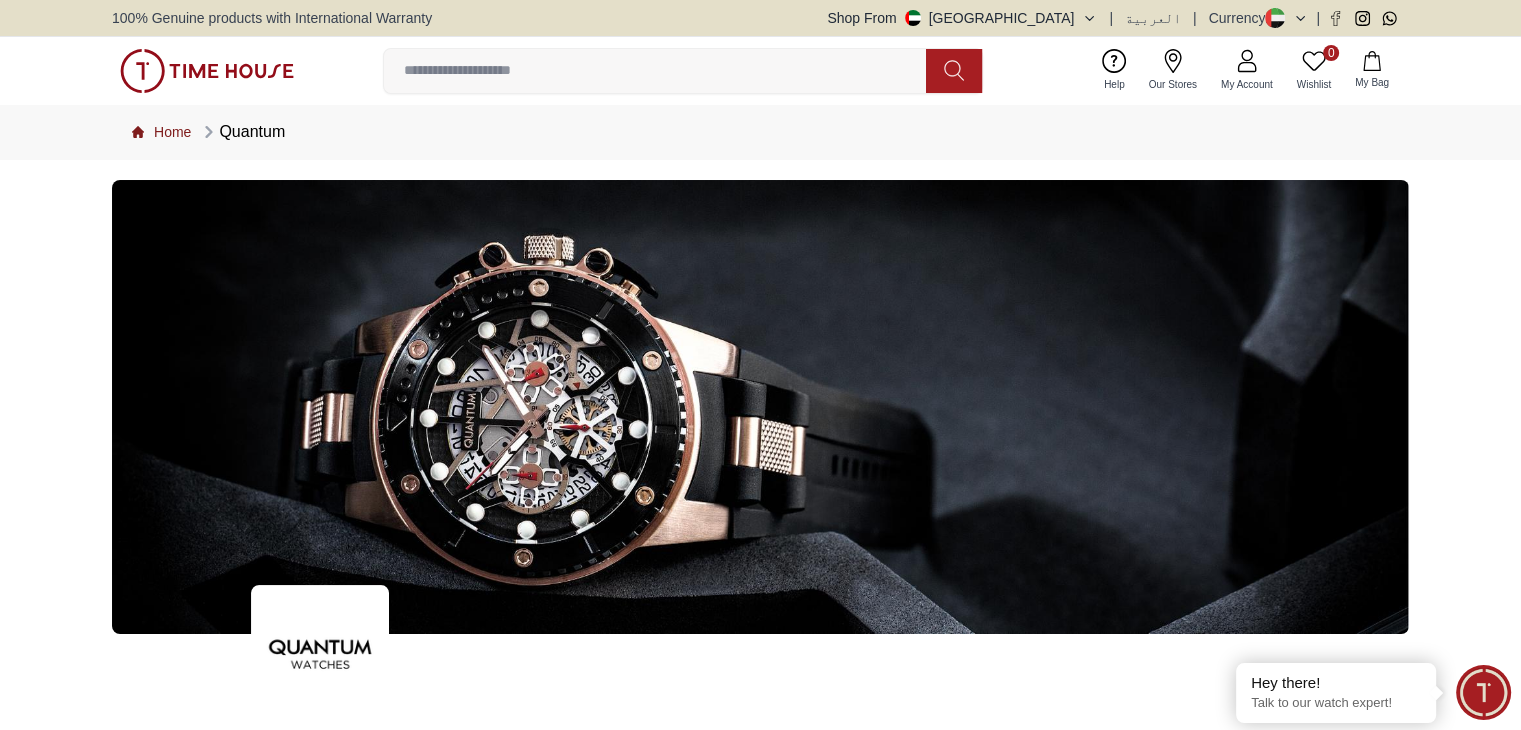 click on "Home" at bounding box center [161, 132] 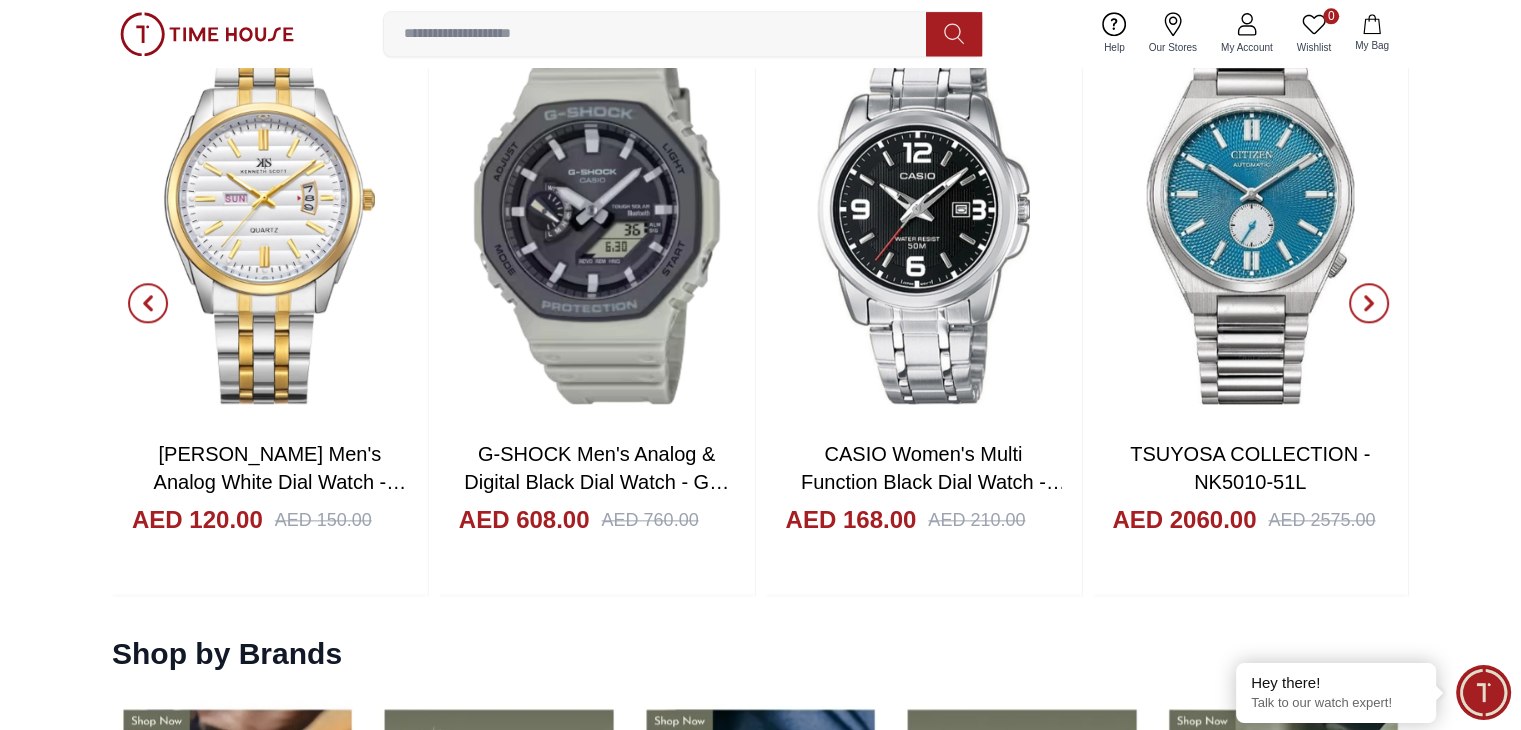 scroll, scrollTop: 1900, scrollLeft: 0, axis: vertical 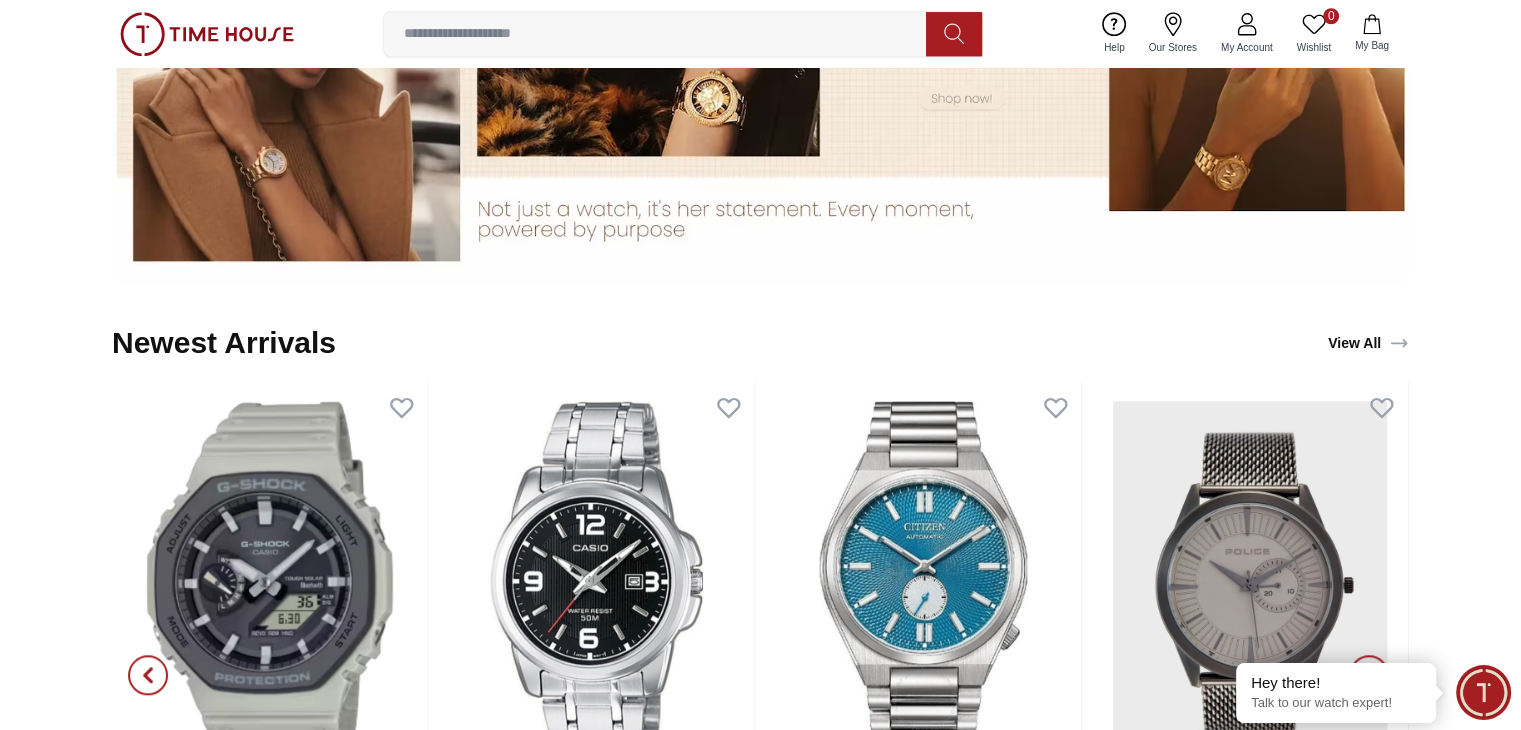 click at bounding box center [207, 34] 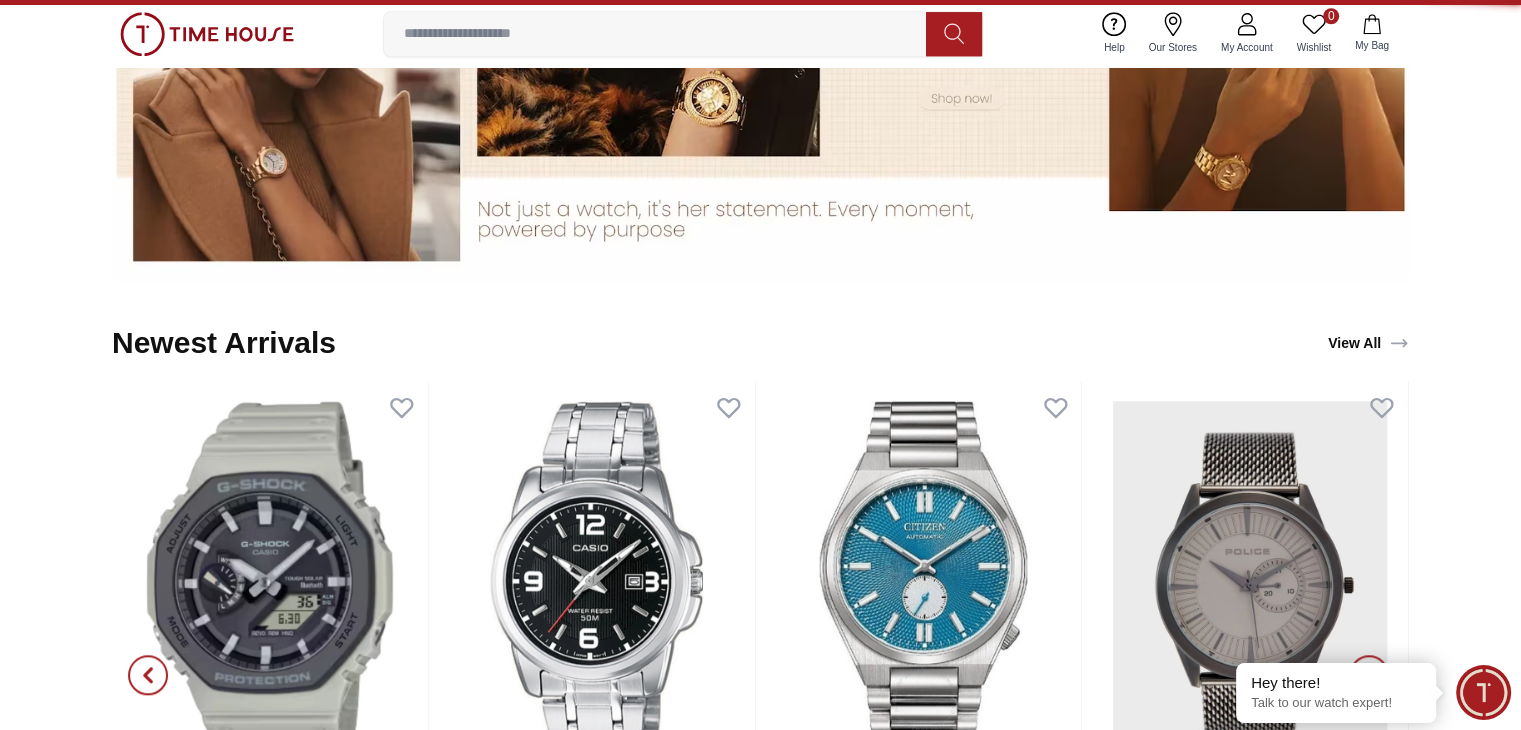 scroll, scrollTop: 0, scrollLeft: 0, axis: both 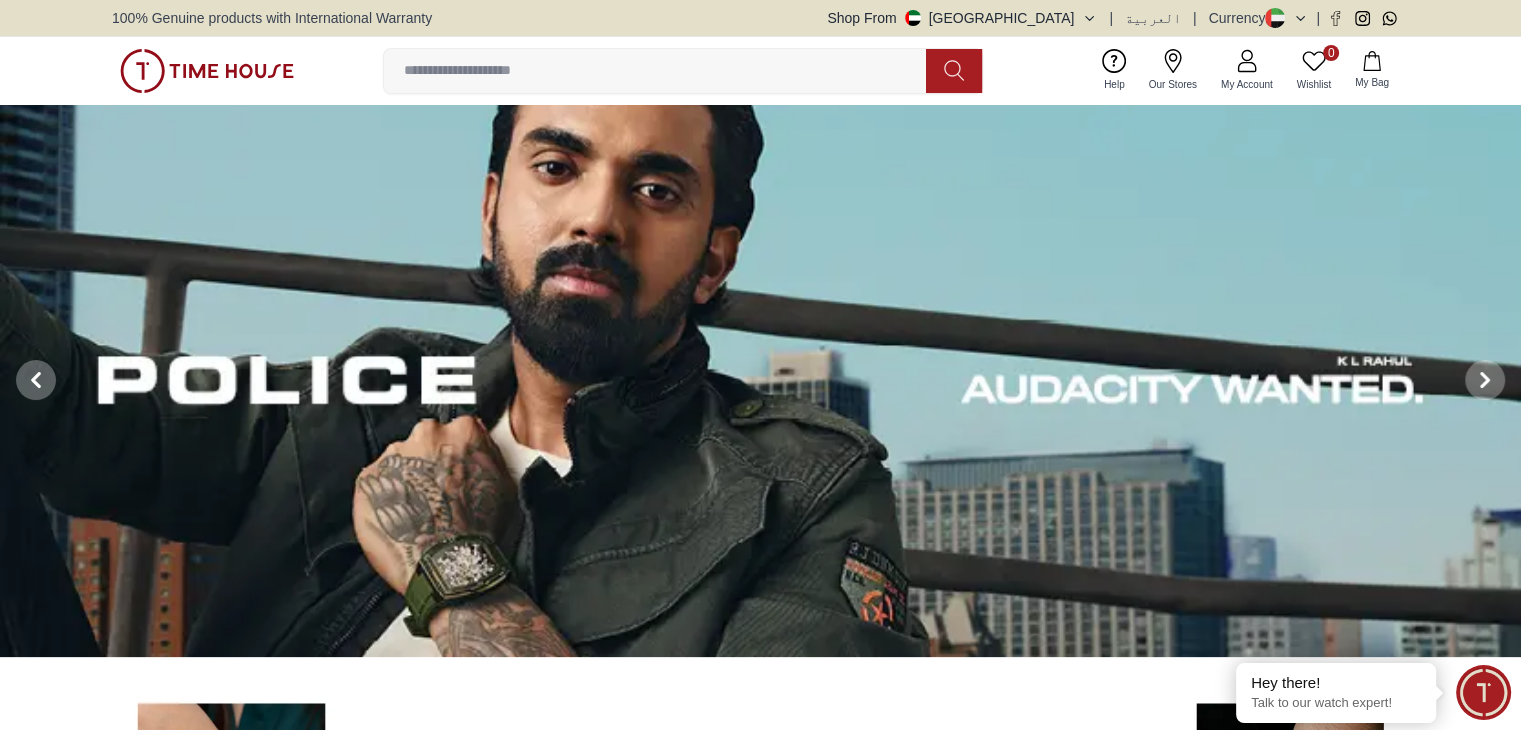 click at bounding box center [663, 71] 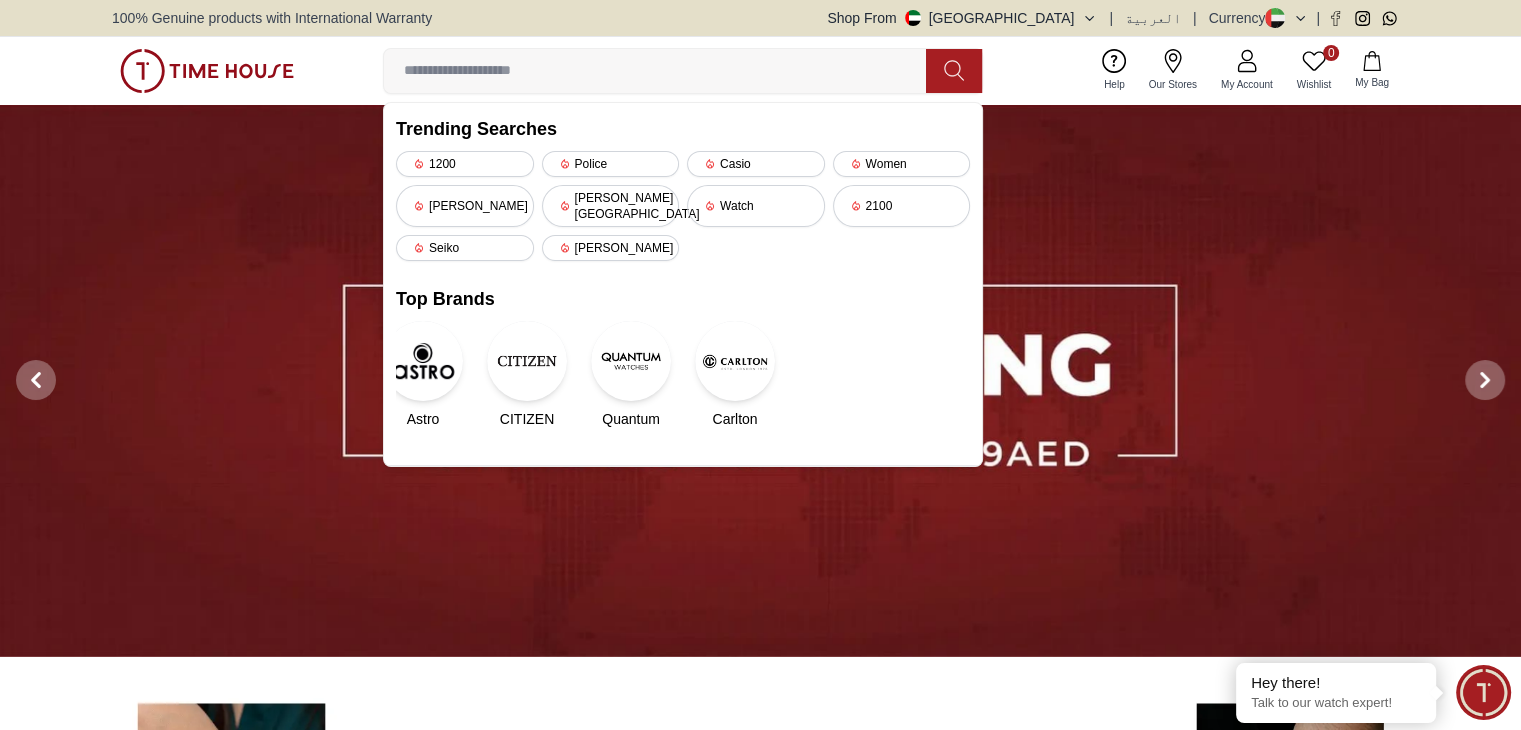 click at bounding box center [760, 380] 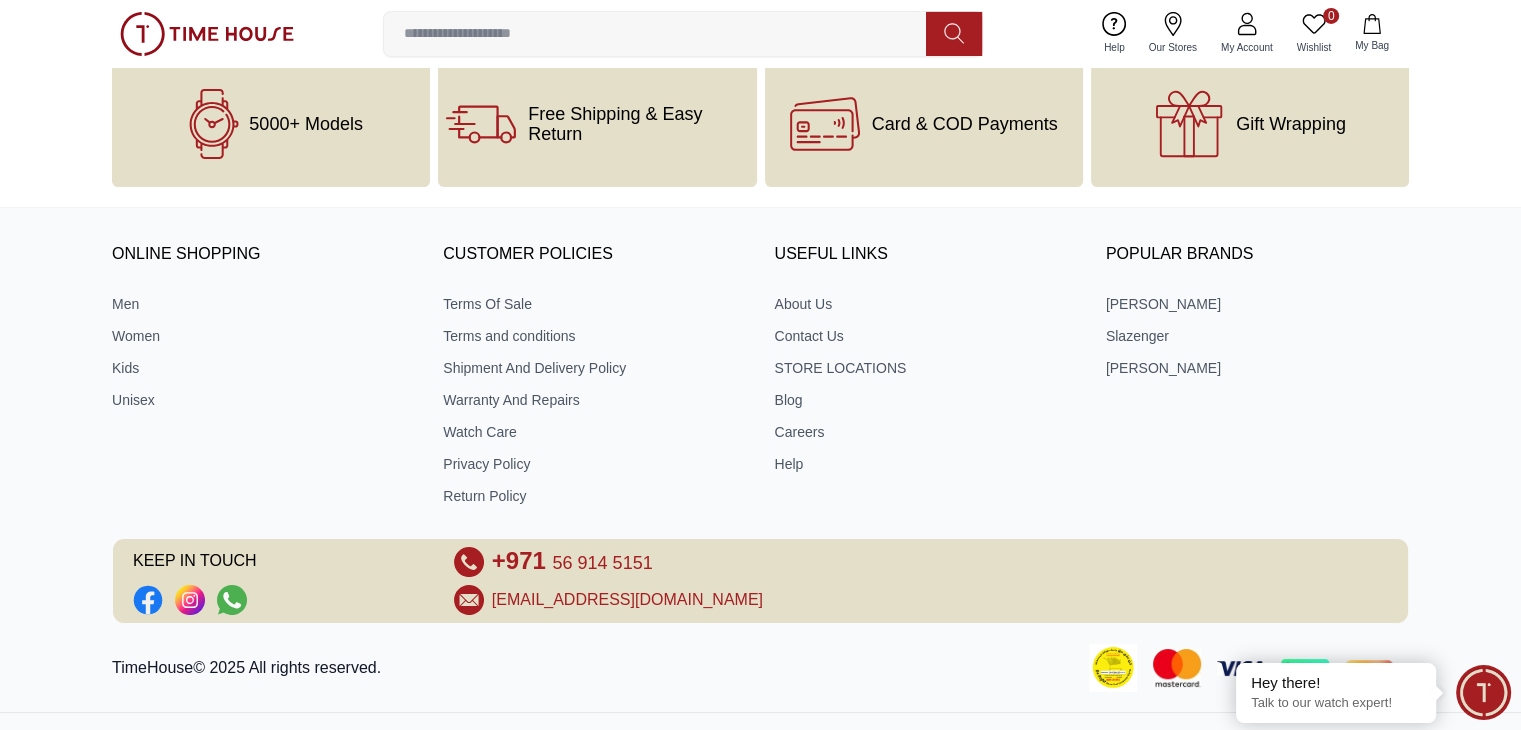 scroll, scrollTop: 7214, scrollLeft: 0, axis: vertical 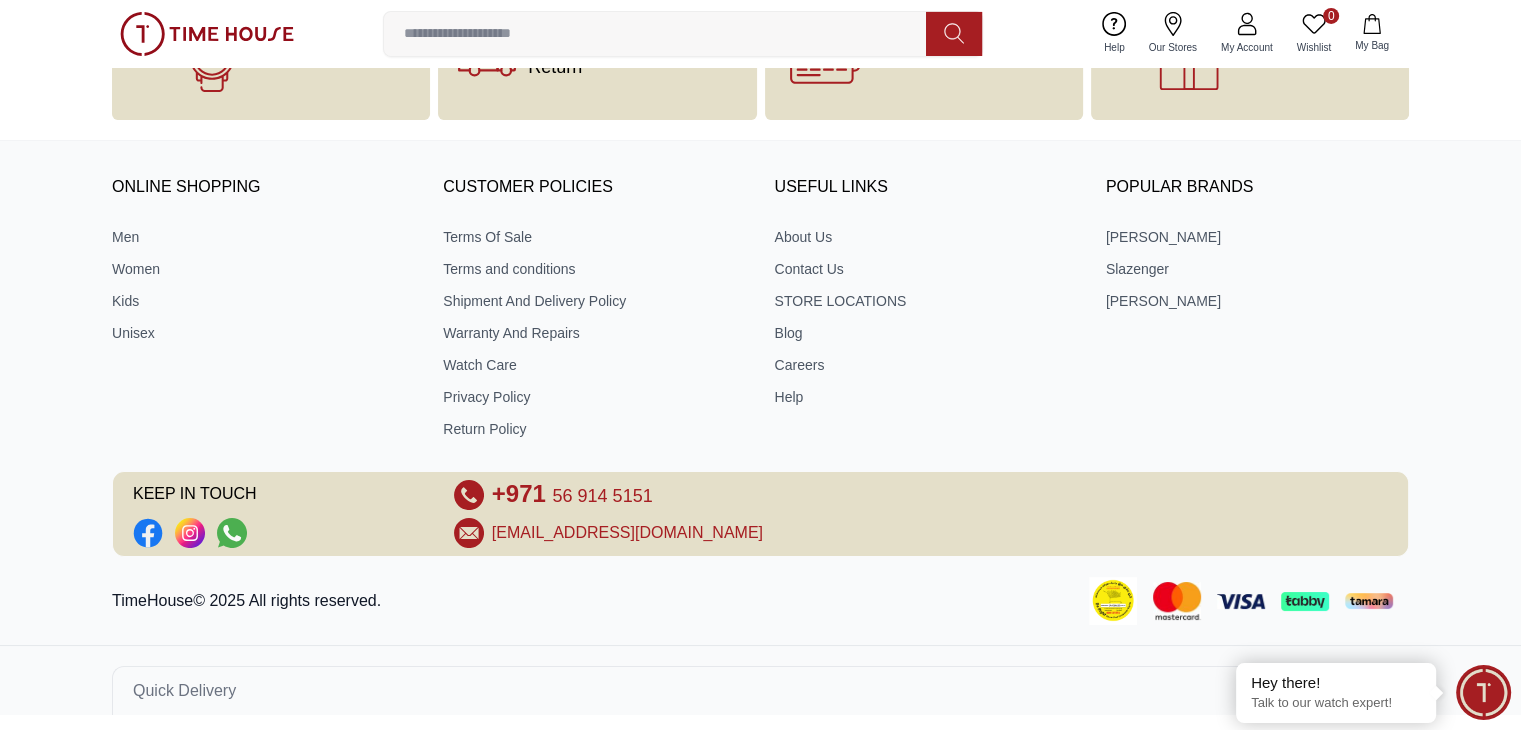 click at bounding box center [663, 34] 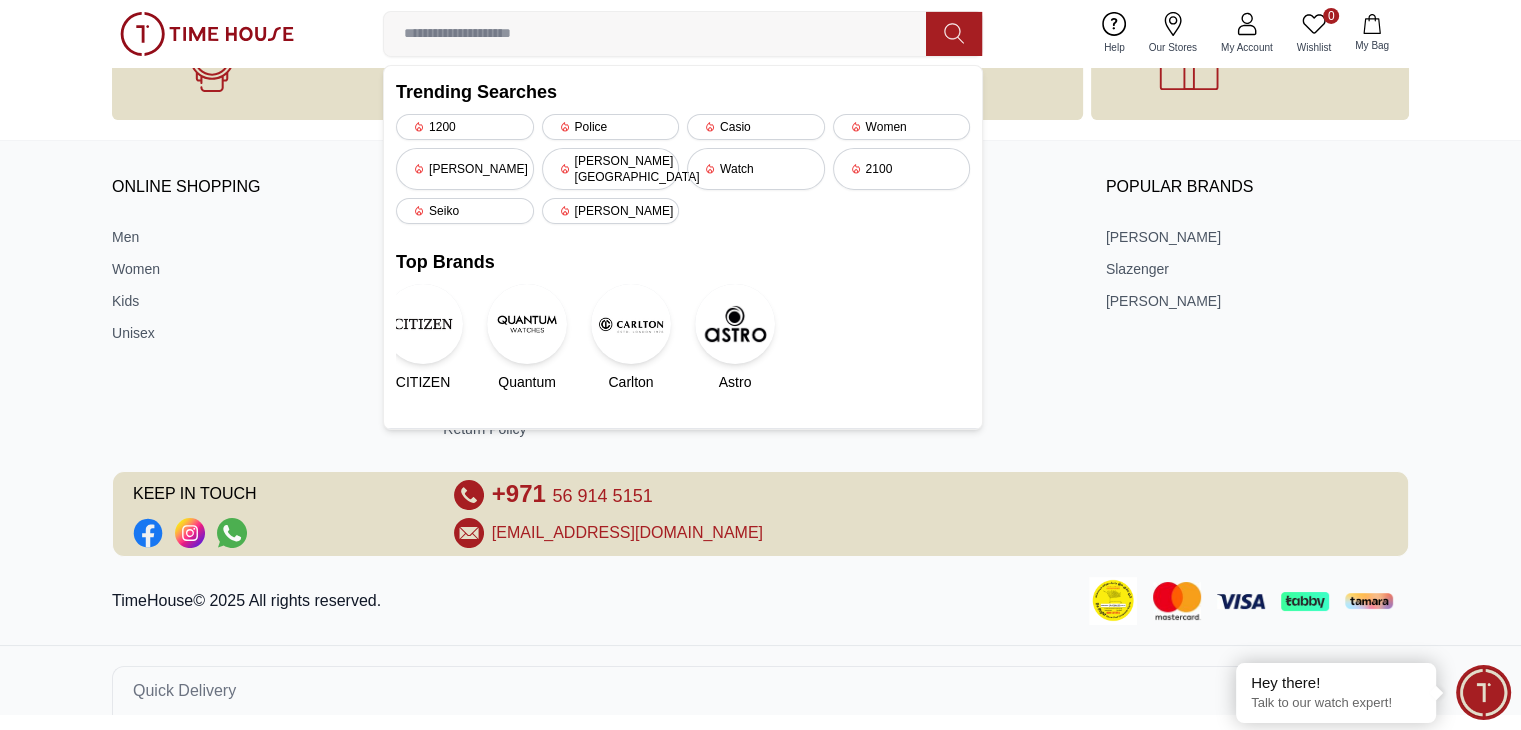 click on "ONLINE SHOPPING Men Women Kids Unisex CUSTOMER POLICIES Terms Of Sale Terms and conditions Shipment And Delivery Policy Warranty And Repairs Watch Care Privacy Policy Return Policy USEFUL LINKS About Us Contact Us STORE LOCATIONS Blog Careers Help Popular Brands Lee Cooper Slazenger Kenneth Scott KEEP IN TOUCH +971    56 914 5151 customercare.uae@timehousecompany.com" at bounding box center (760, 359) 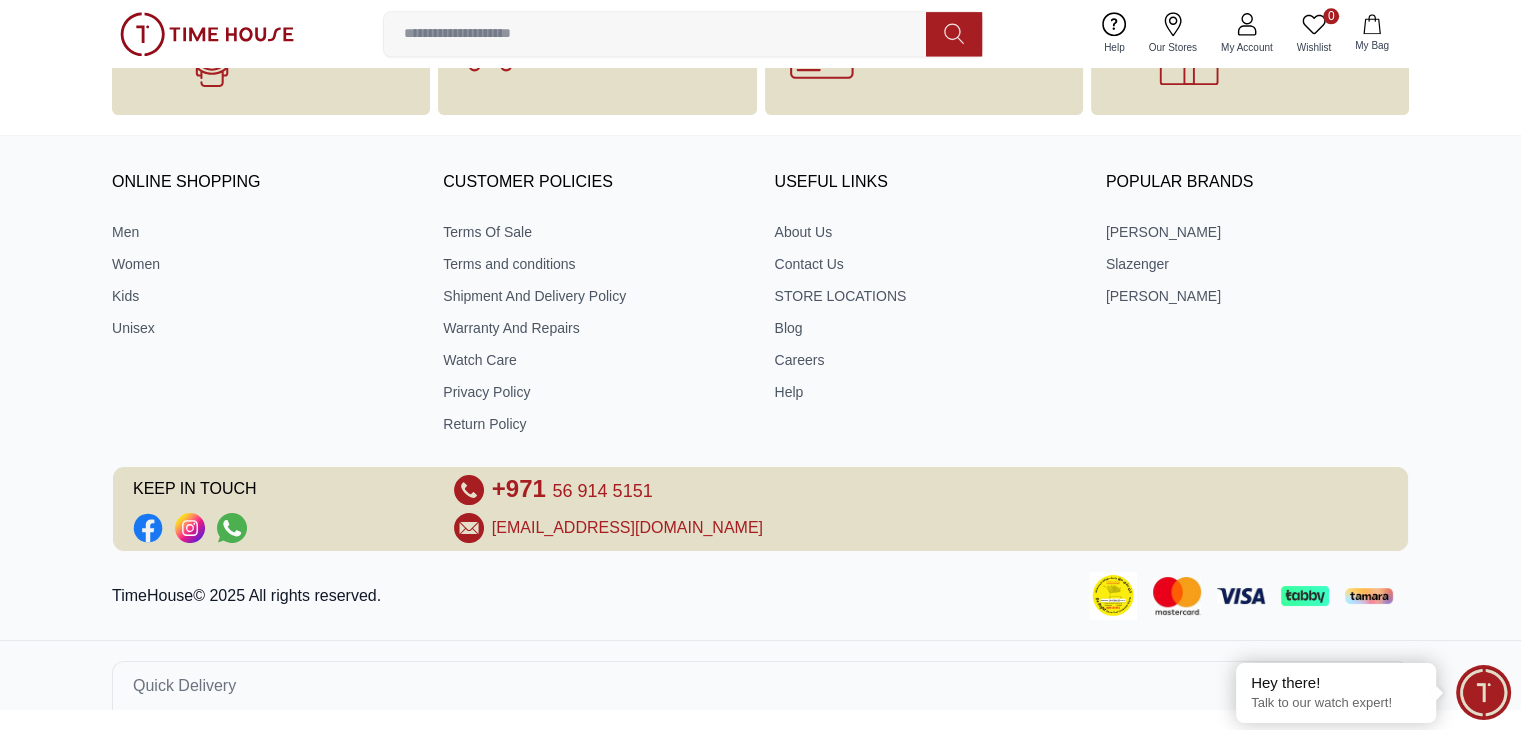 scroll, scrollTop: 0, scrollLeft: 0, axis: both 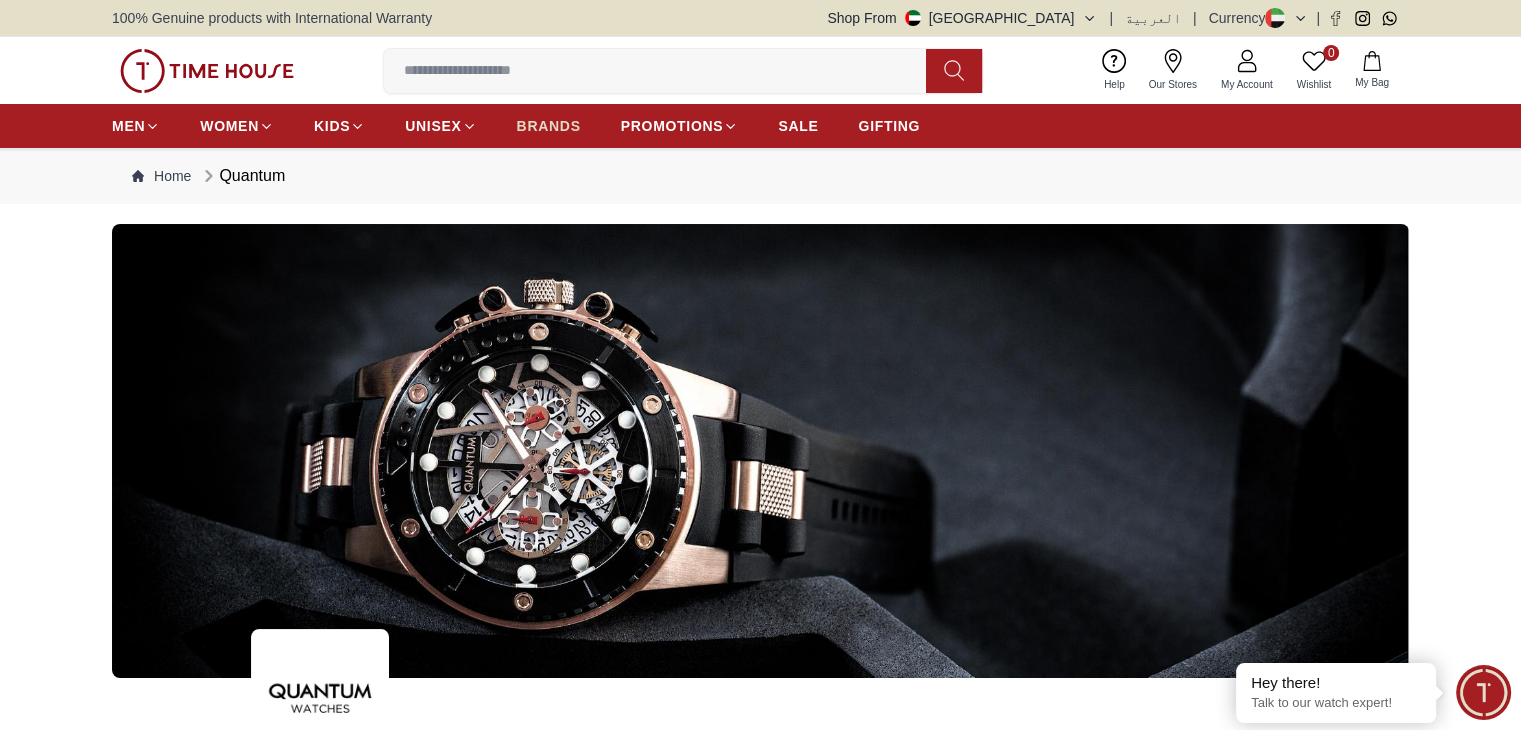 click on "BRANDS" at bounding box center [549, 126] 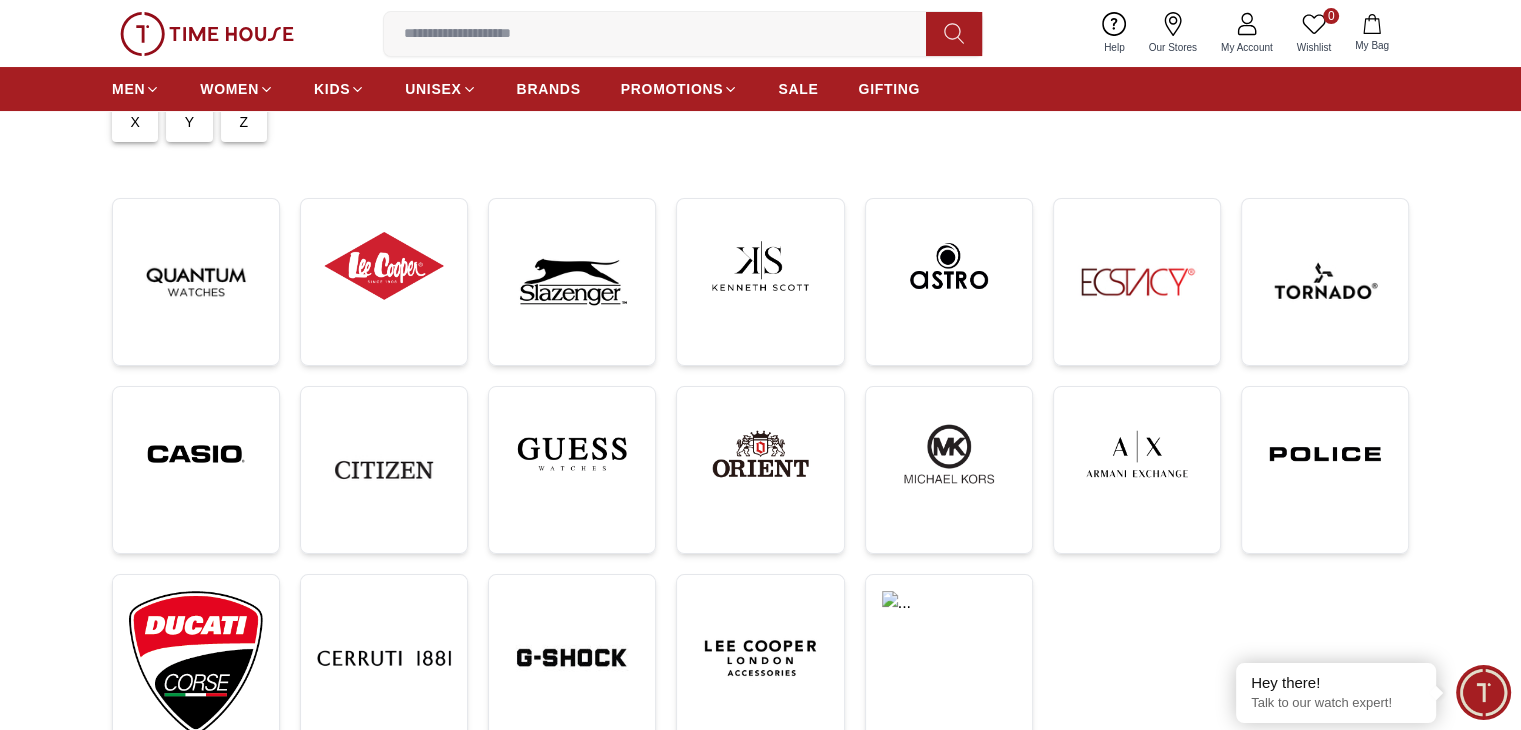 scroll, scrollTop: 200, scrollLeft: 0, axis: vertical 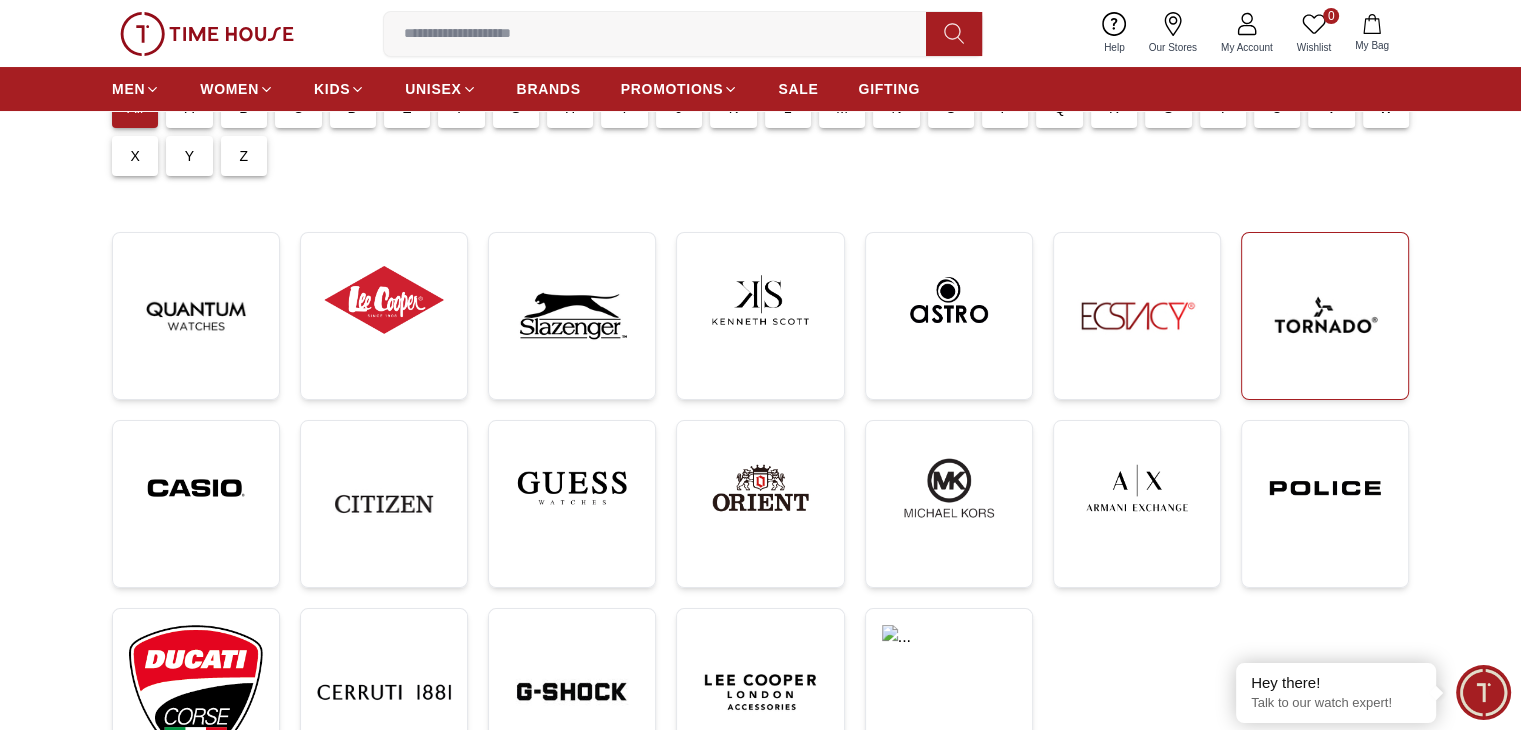 click at bounding box center (1325, 316) 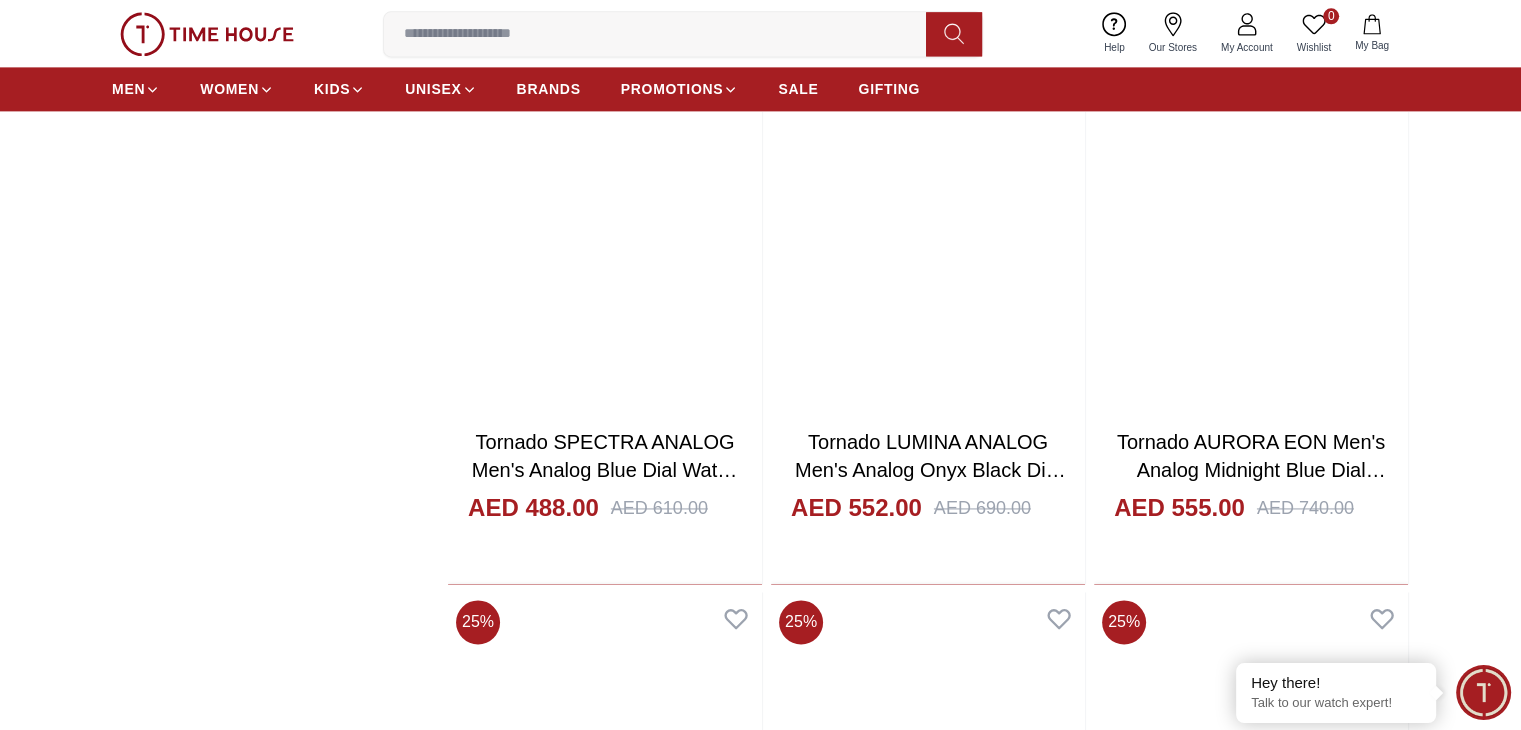 scroll, scrollTop: 2900, scrollLeft: 0, axis: vertical 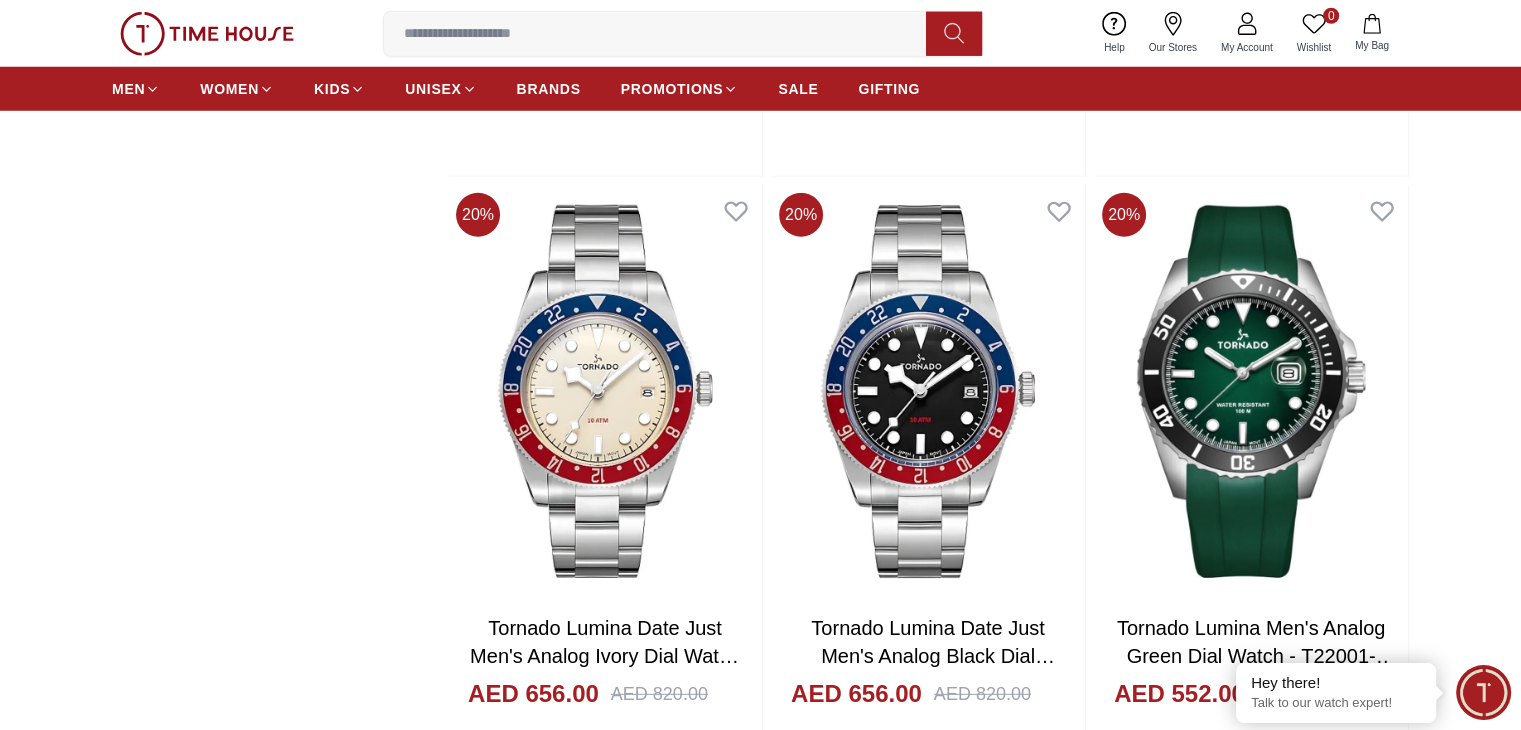 click at bounding box center (928, 2763) 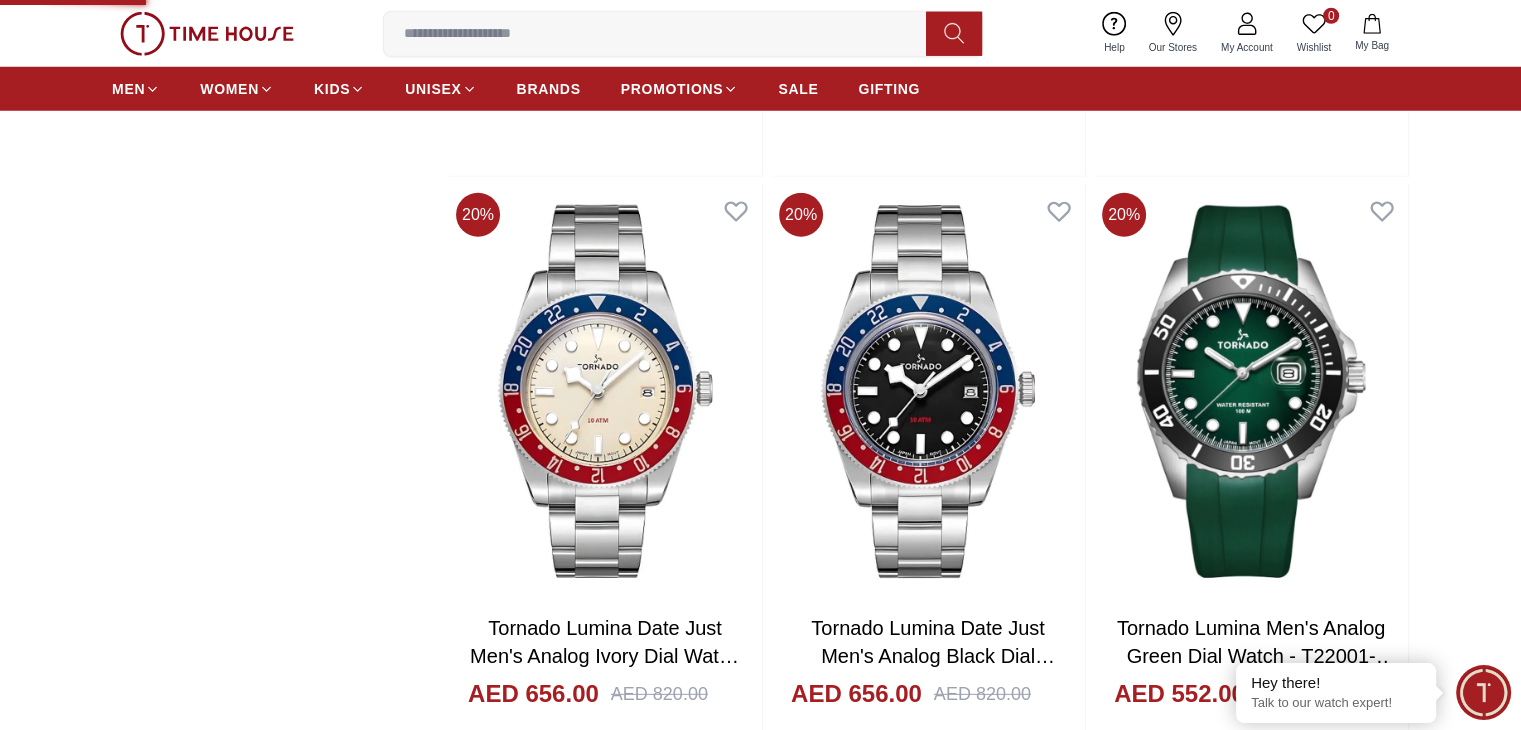 scroll, scrollTop: 0, scrollLeft: 0, axis: both 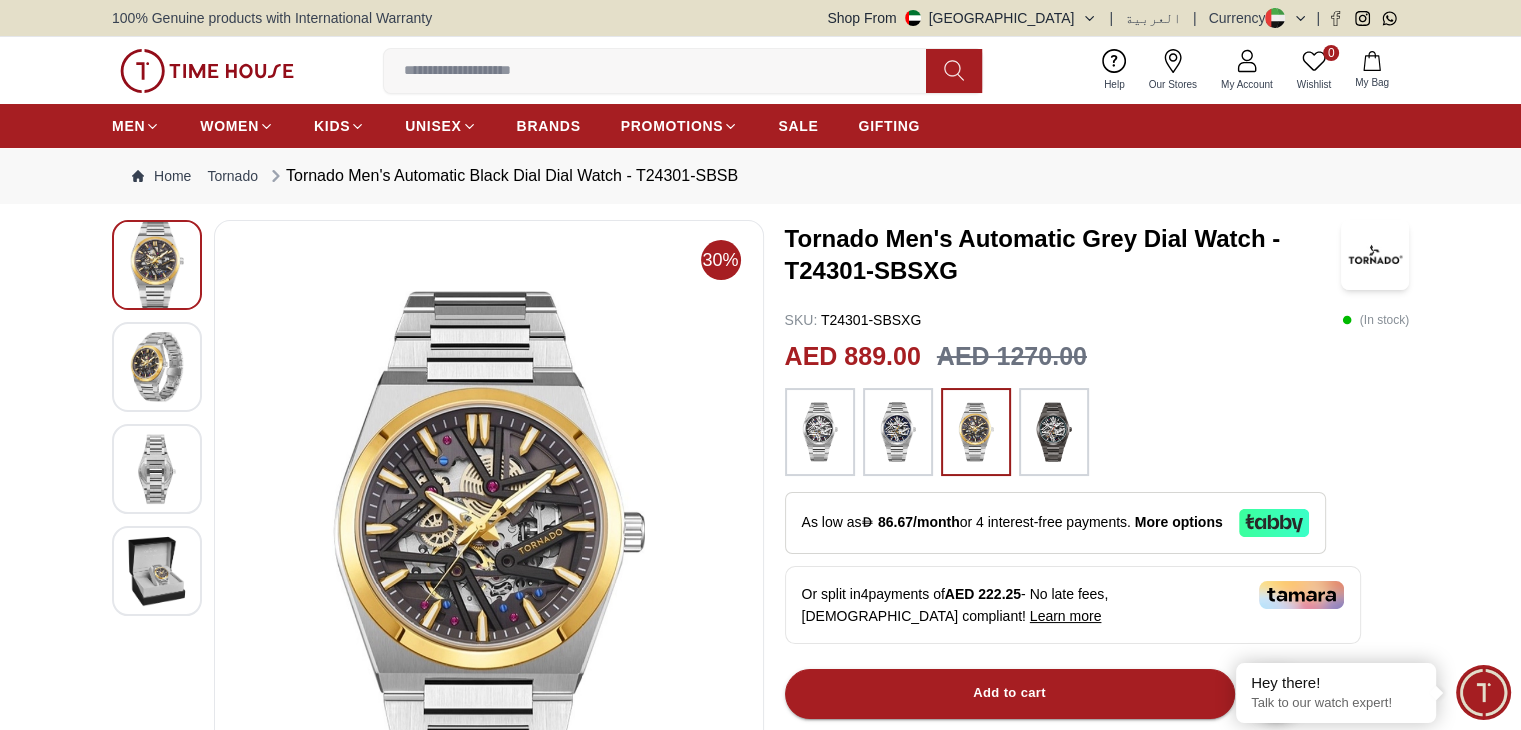 click at bounding box center [157, 469] 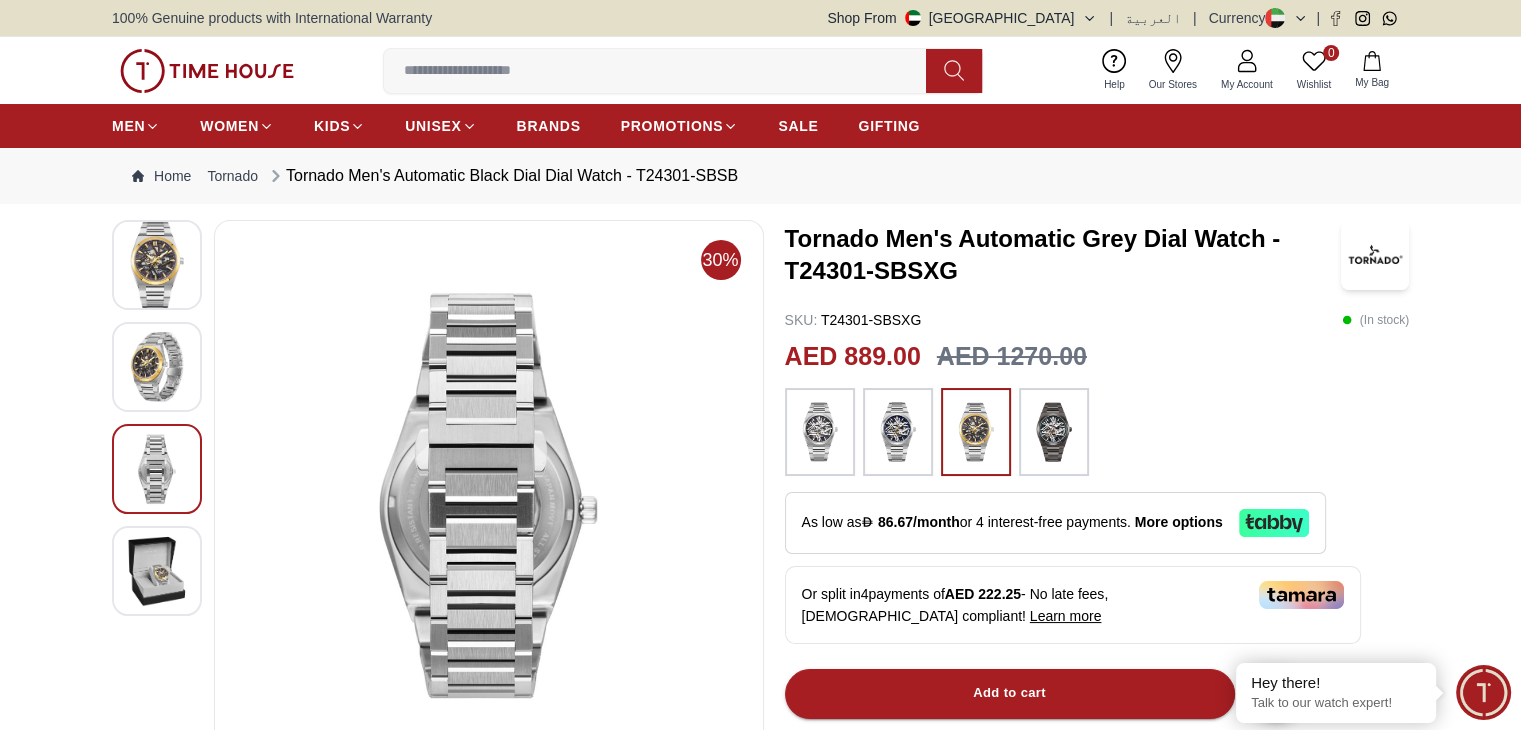 click at bounding box center (157, 571) 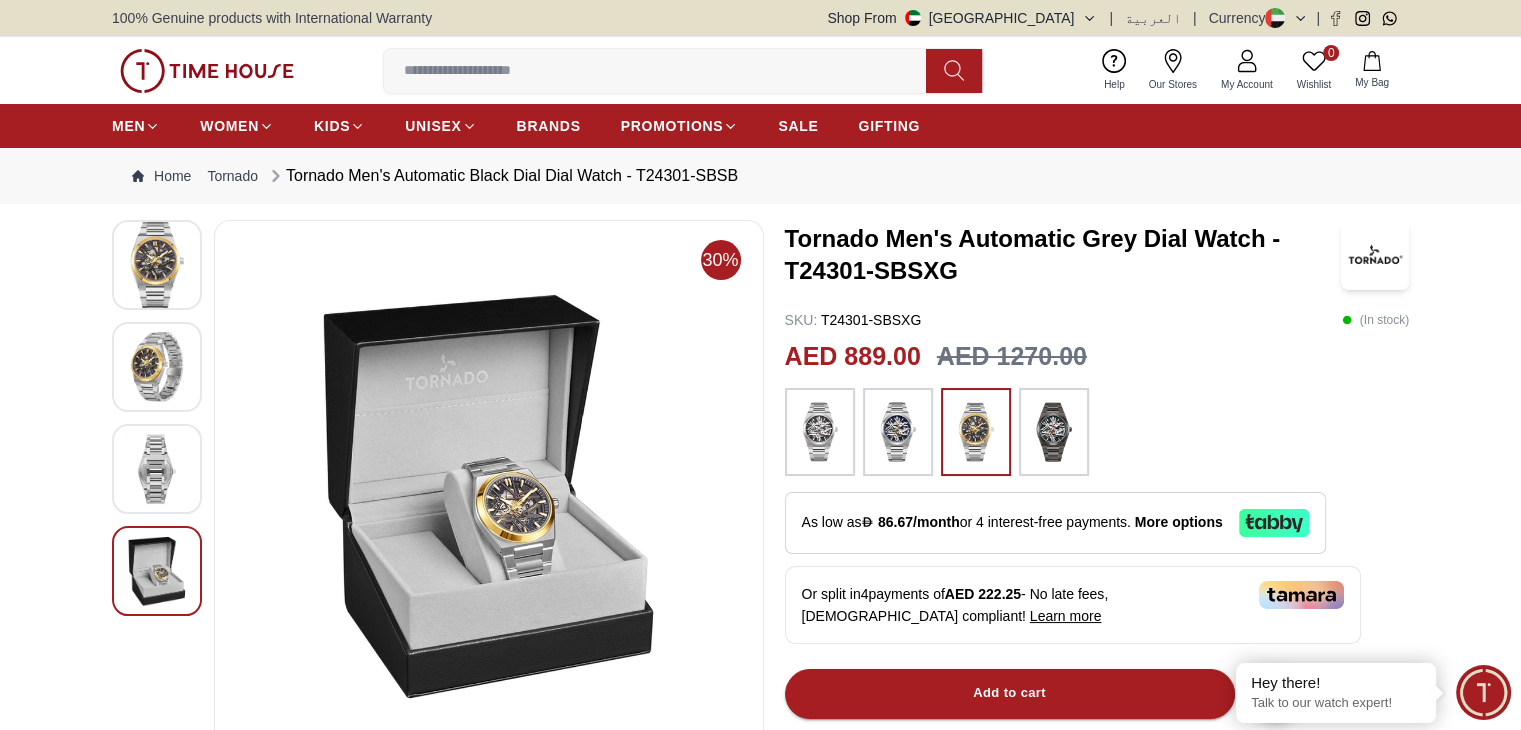 click at bounding box center [157, 367] 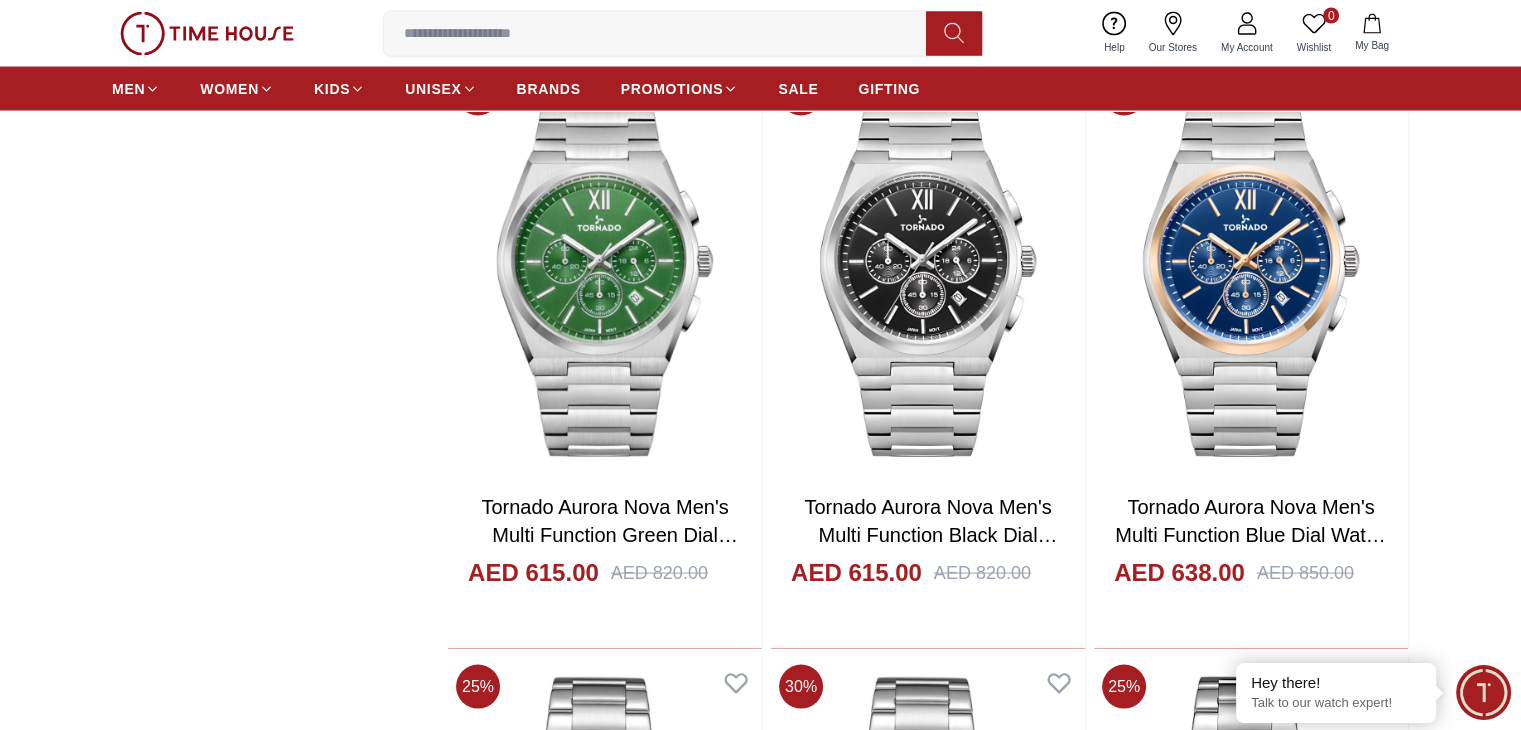 scroll, scrollTop: 3600, scrollLeft: 0, axis: vertical 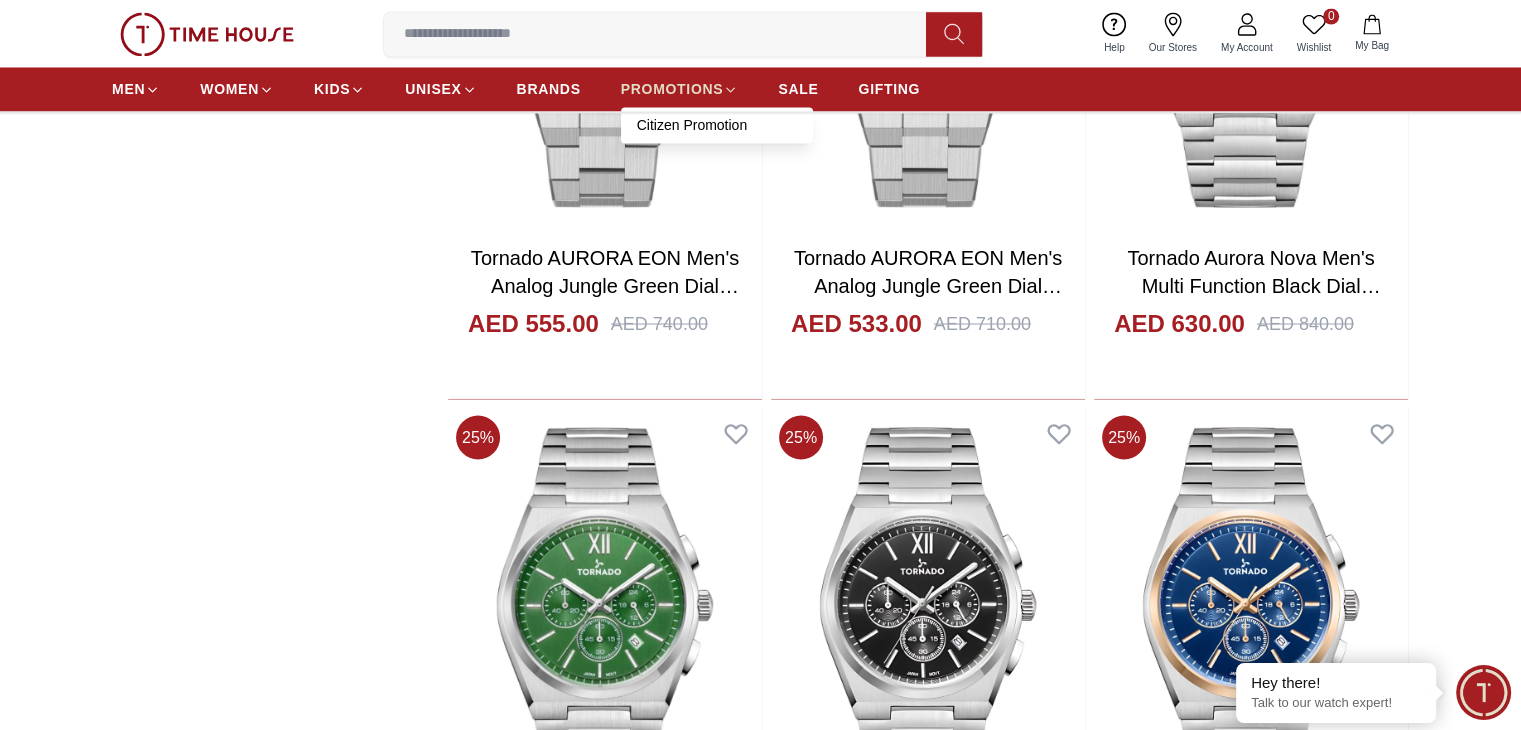 click on "PROMOTIONS" at bounding box center [680, 89] 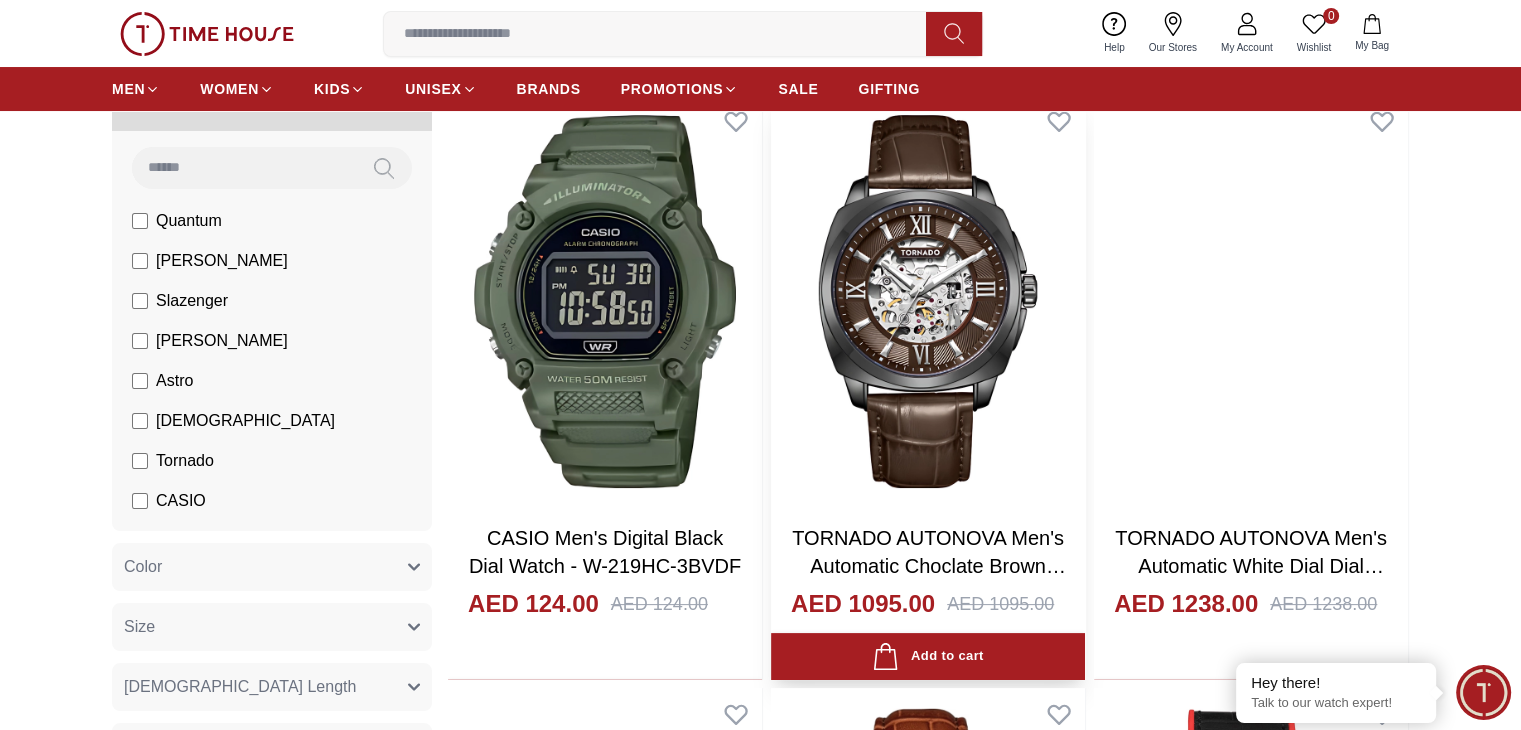 scroll, scrollTop: 200, scrollLeft: 0, axis: vertical 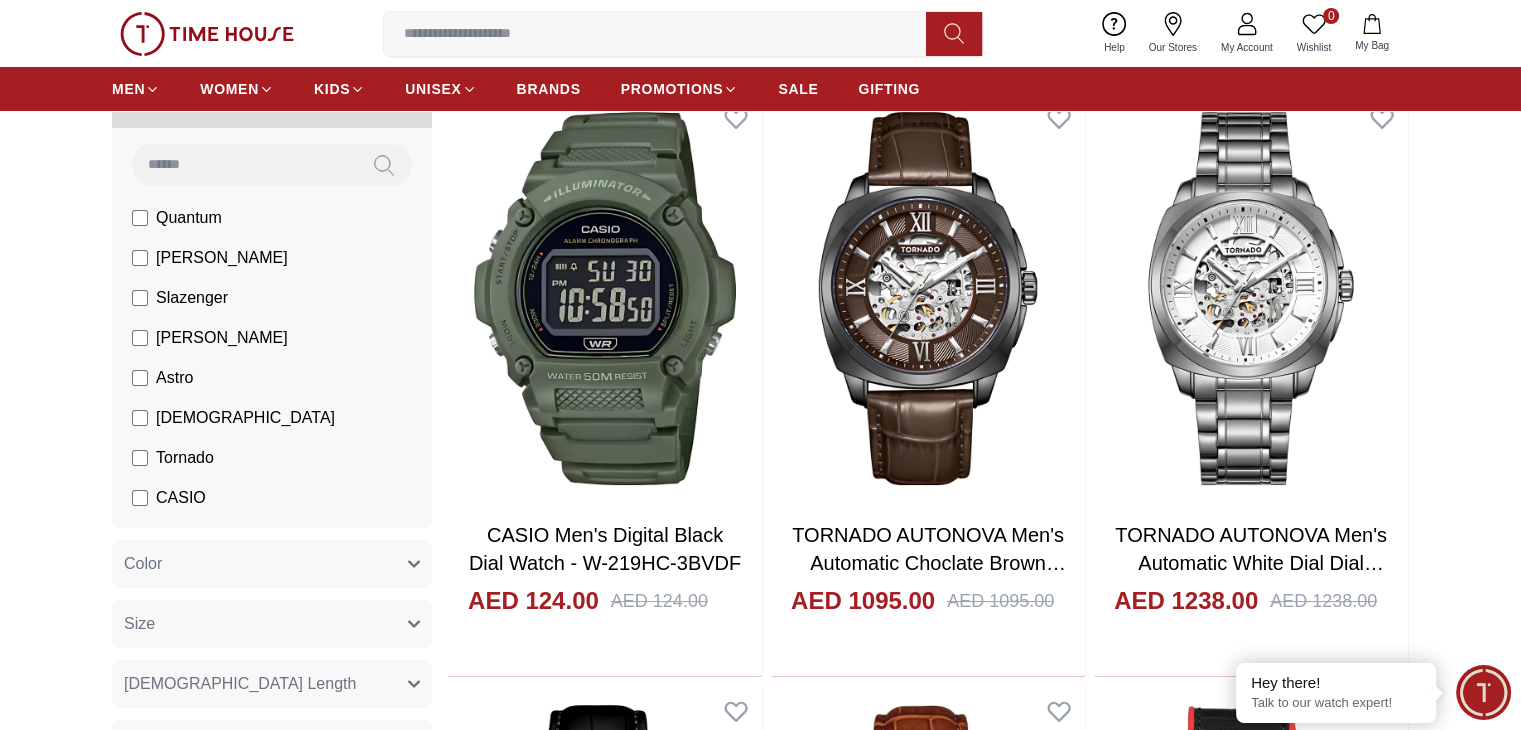 click on "CASIO" at bounding box center [181, 498] 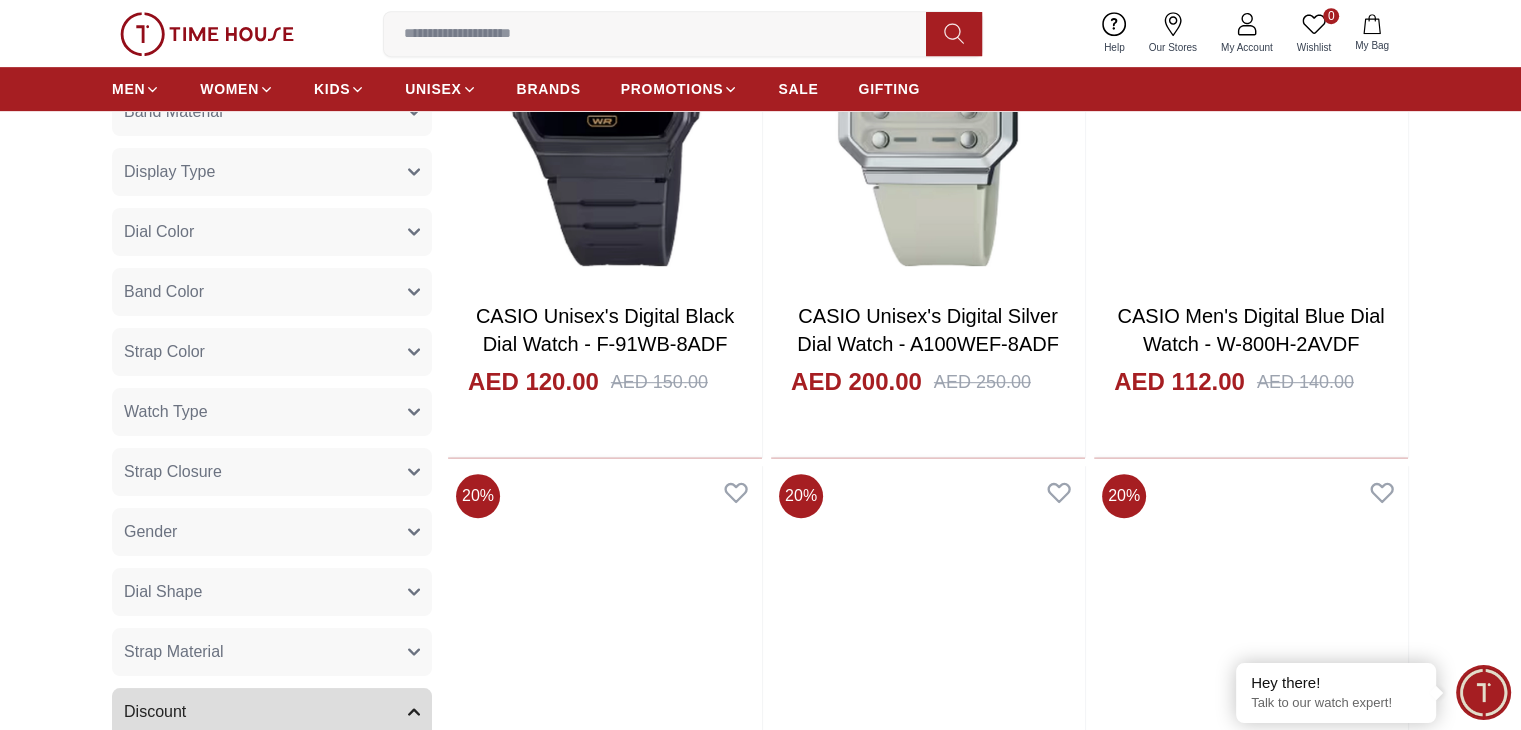 scroll, scrollTop: 1100, scrollLeft: 0, axis: vertical 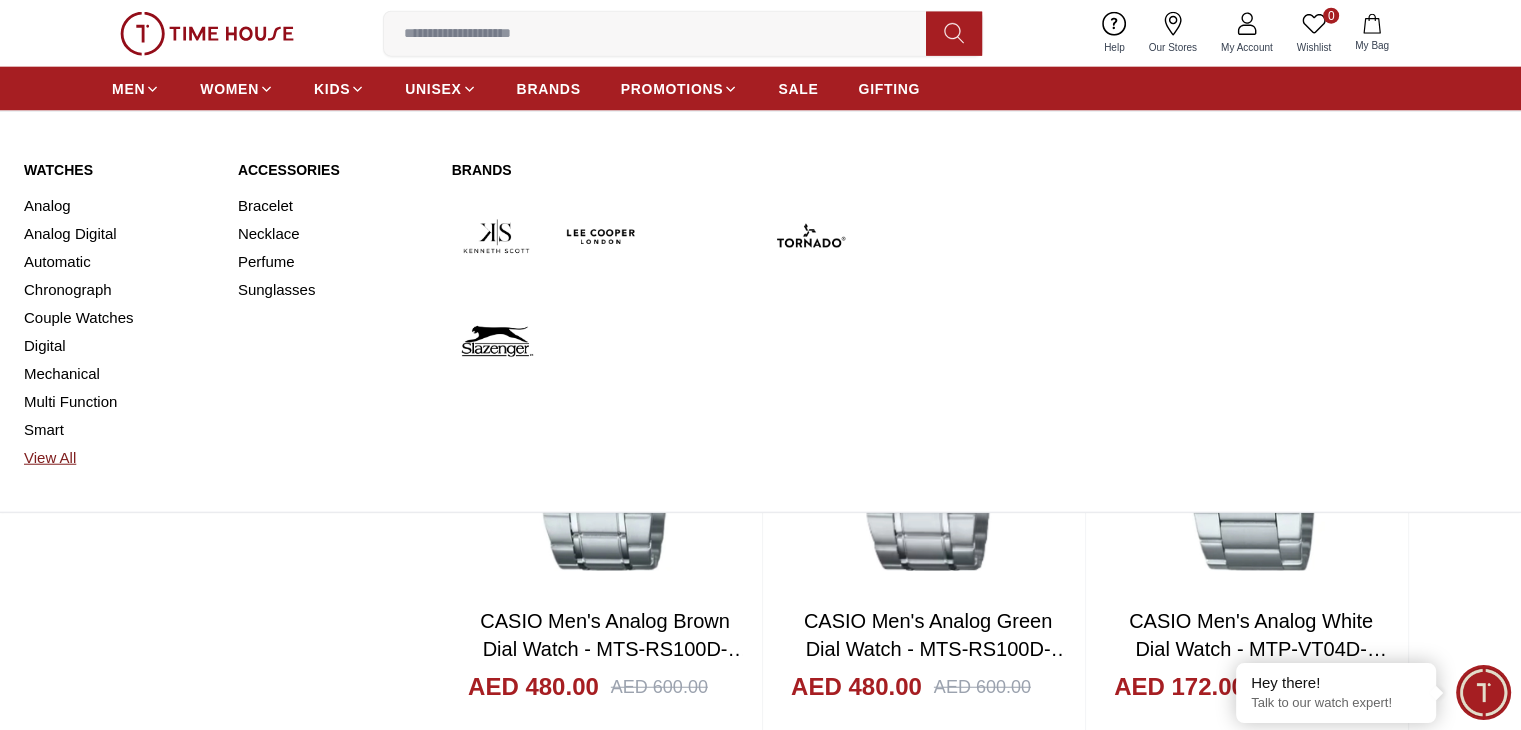 click on "View All" at bounding box center [119, 458] 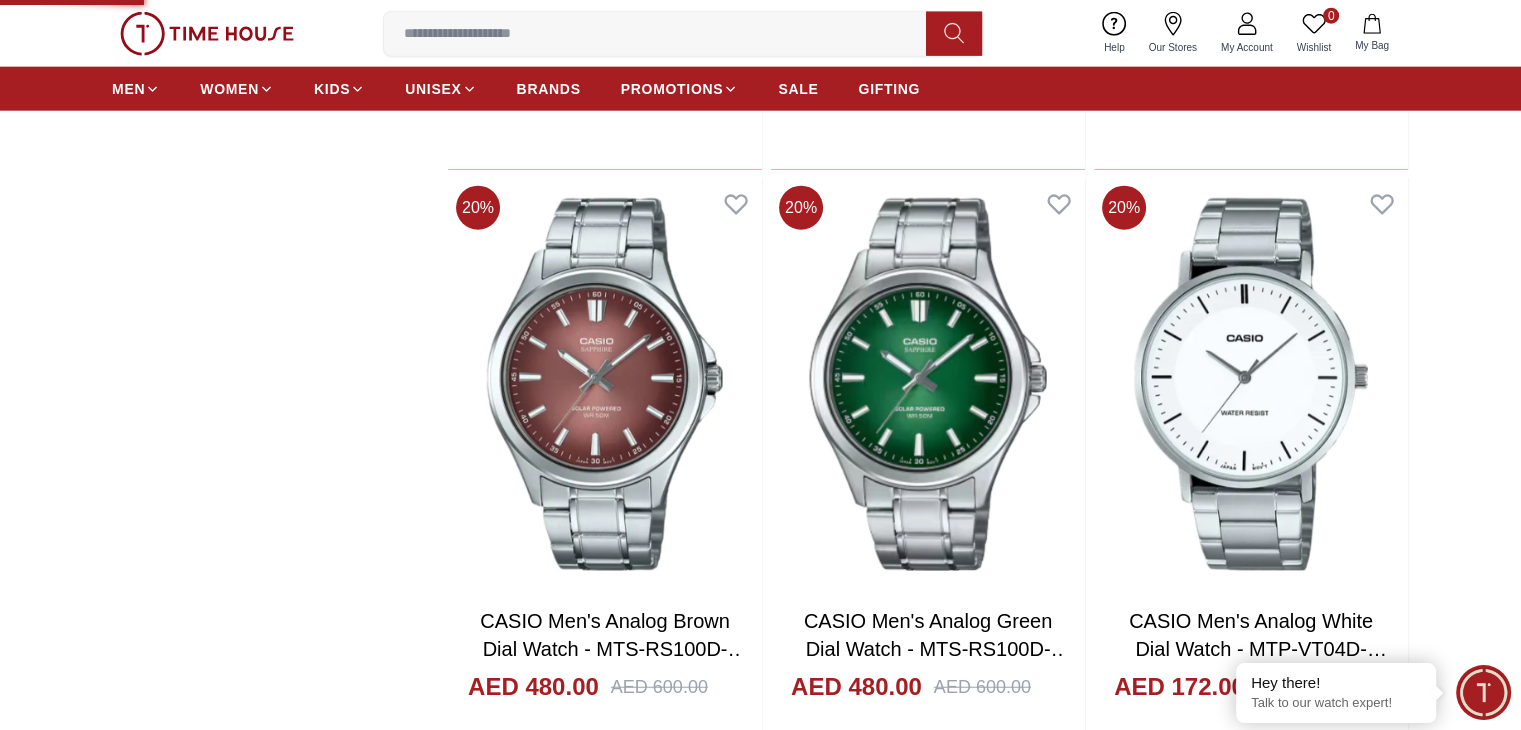 scroll, scrollTop: 0, scrollLeft: 0, axis: both 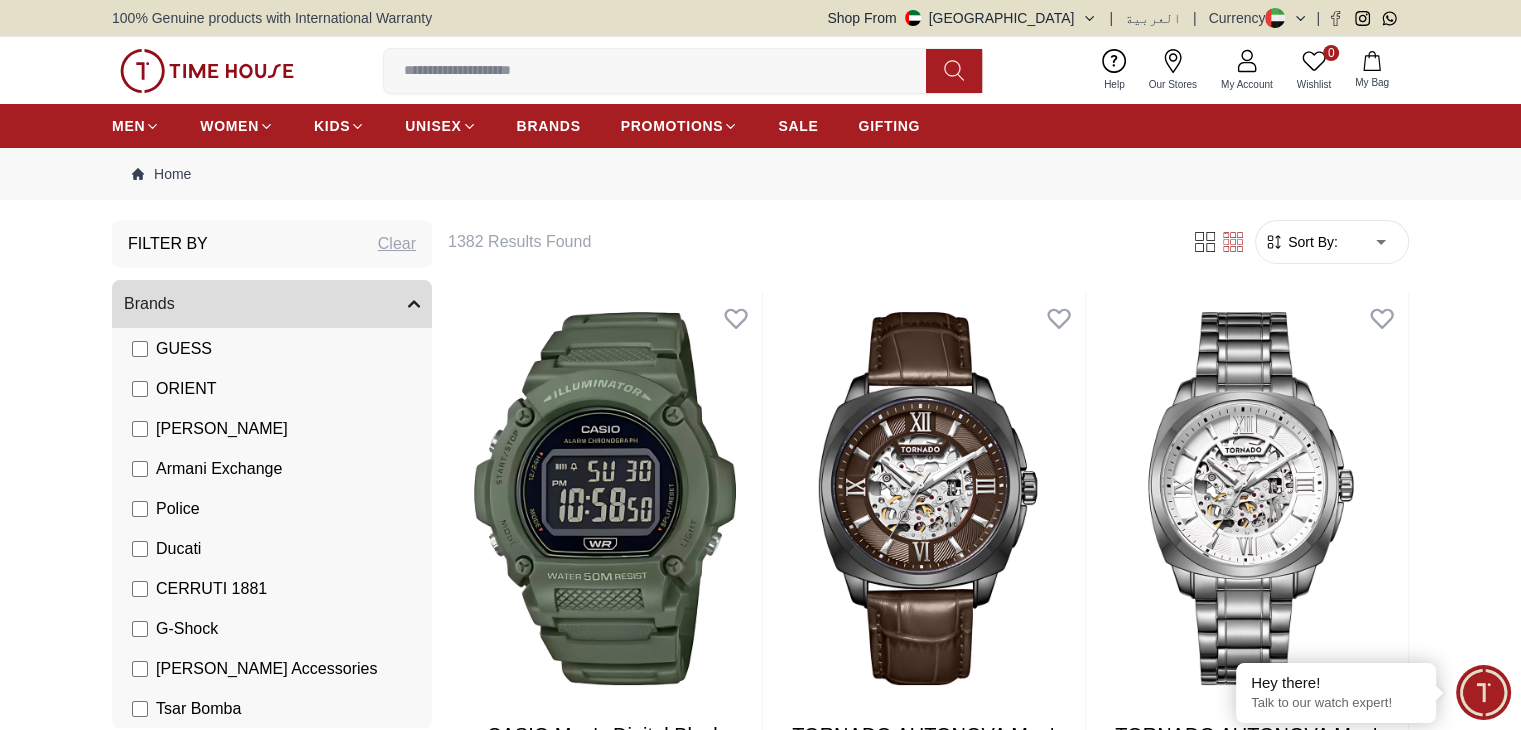 click at bounding box center [207, 71] 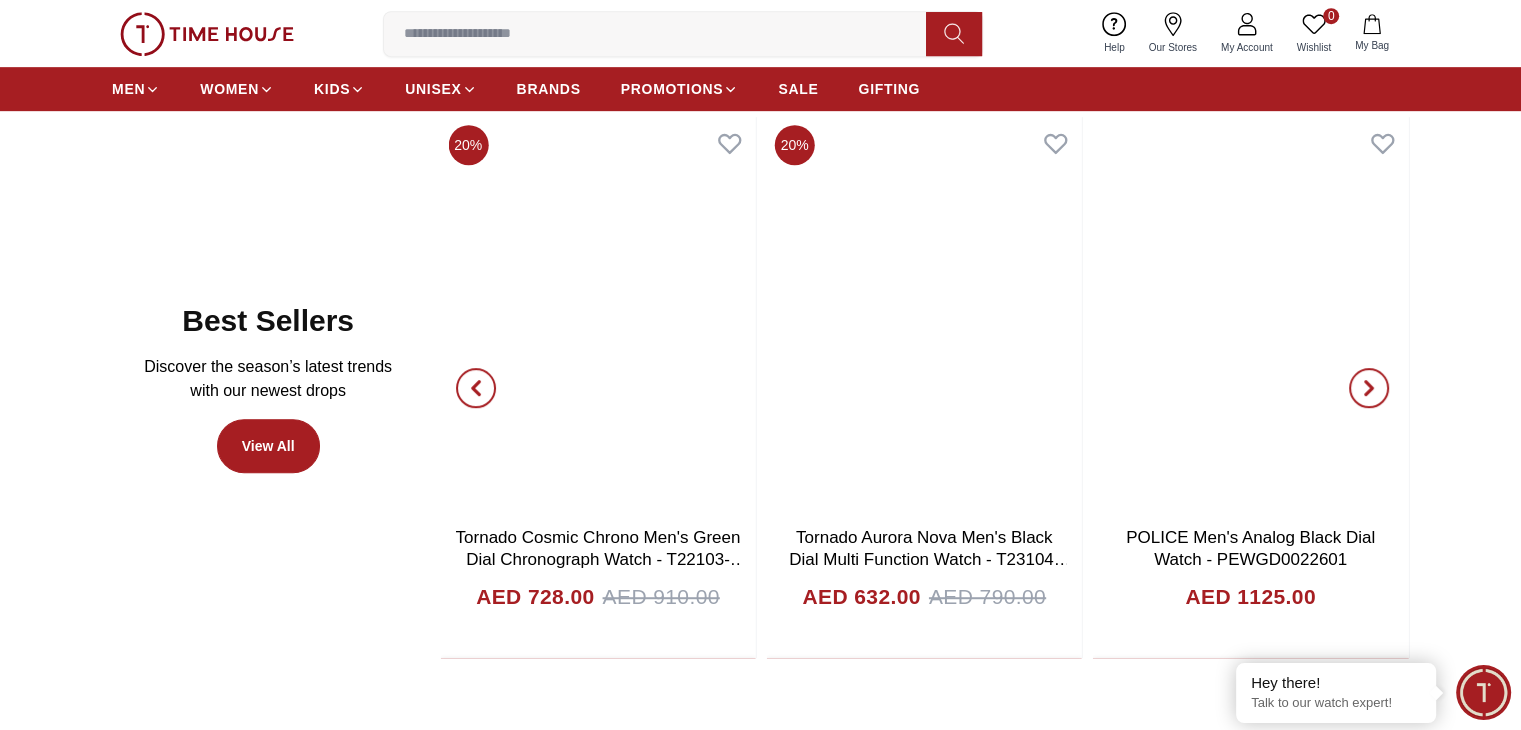 scroll, scrollTop: 1100, scrollLeft: 0, axis: vertical 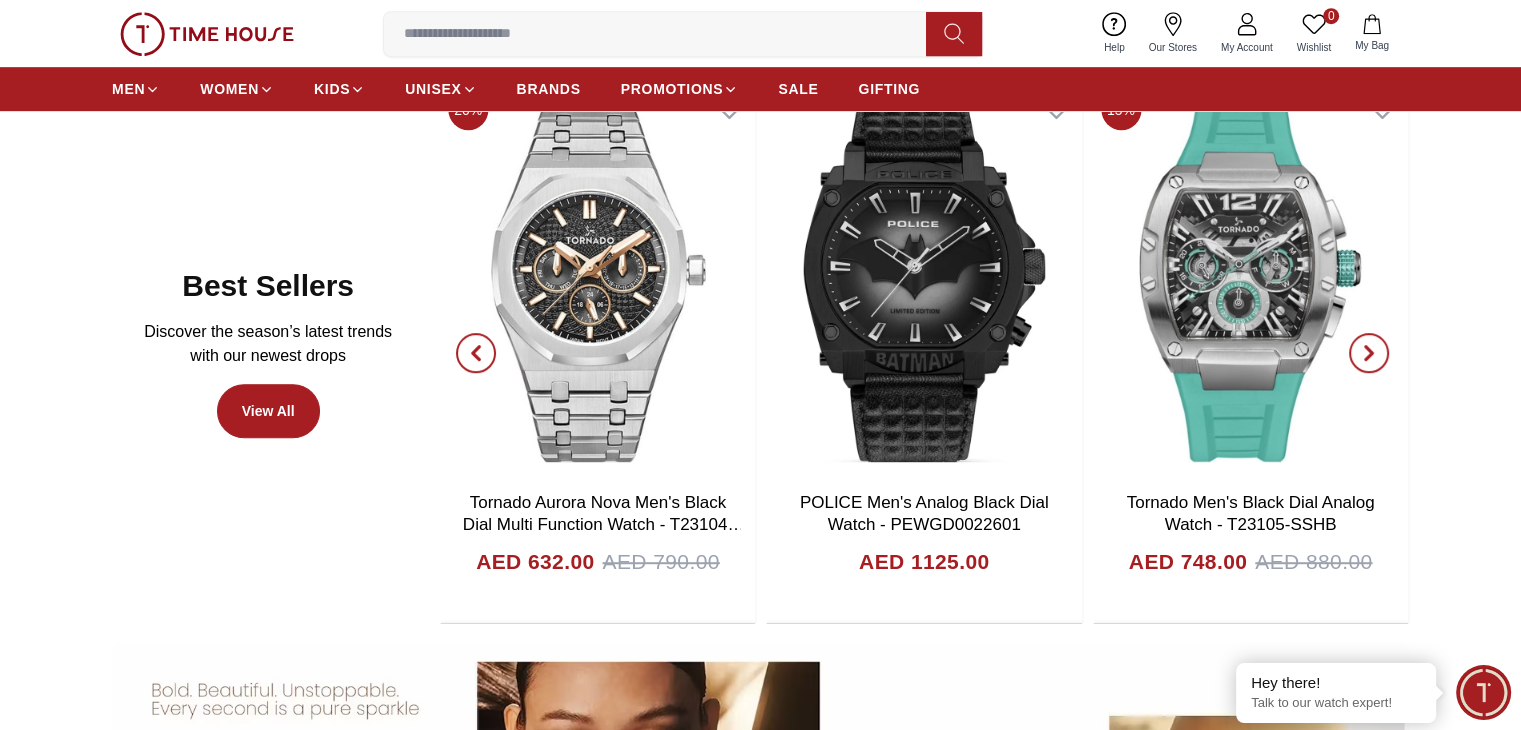 click at bounding box center (476, 352) 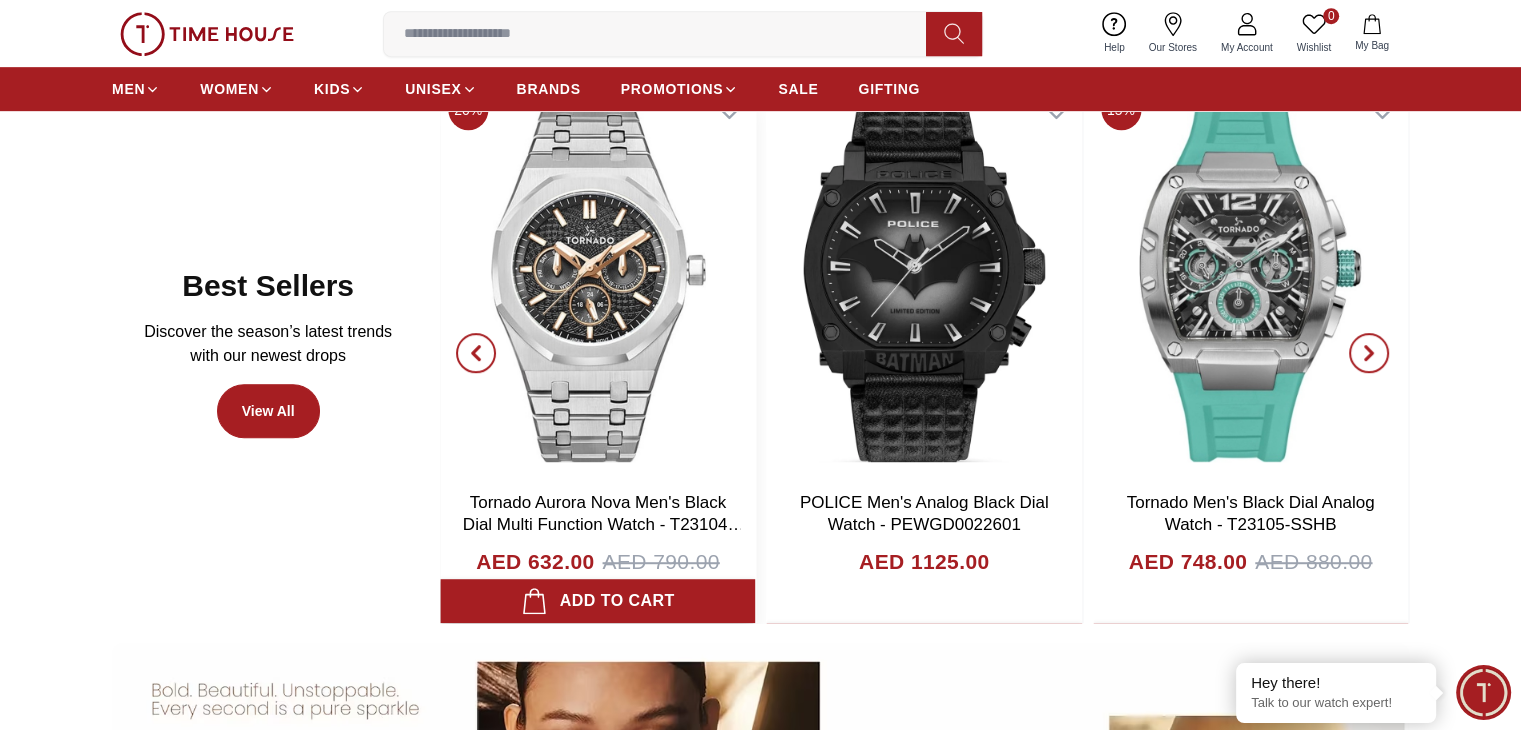 click at bounding box center [597, 282] 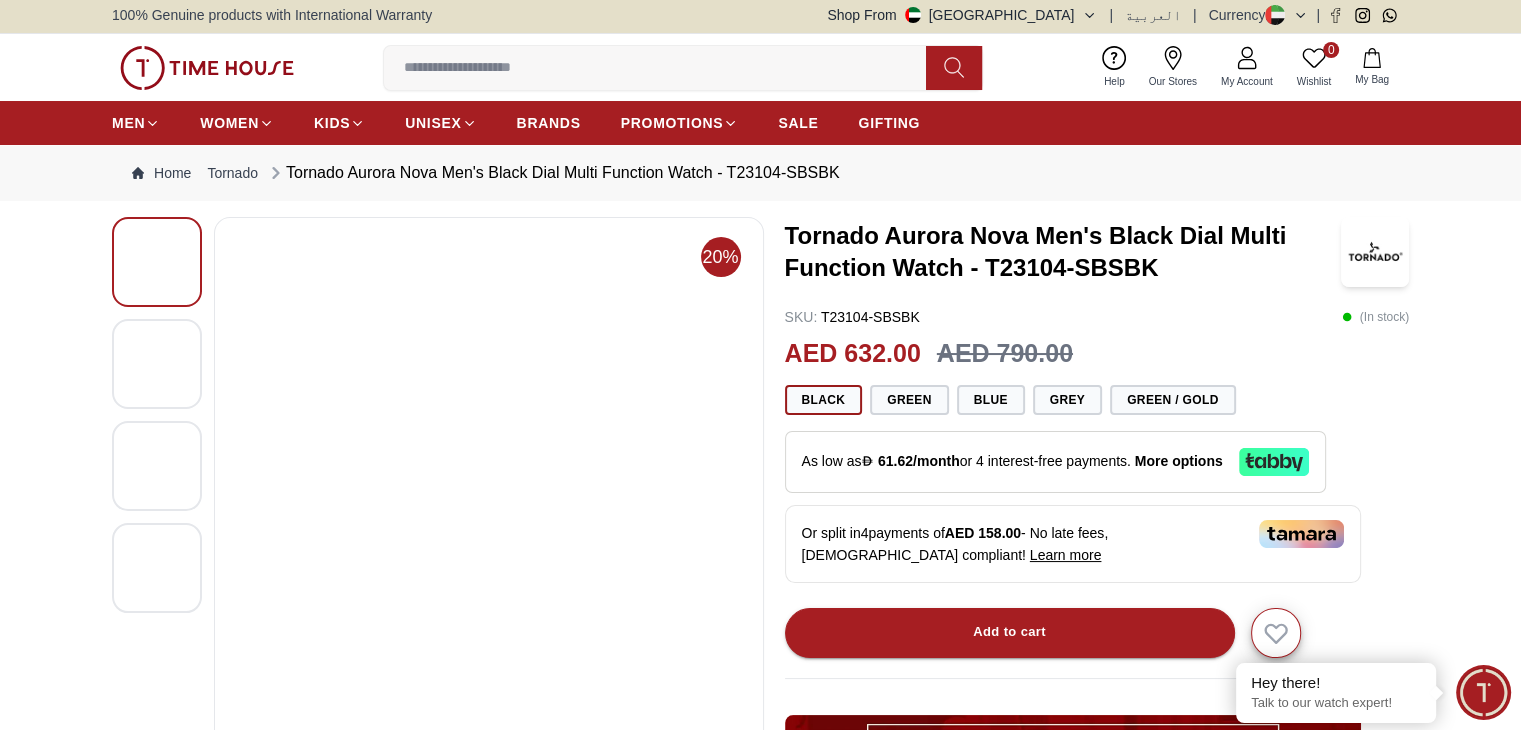 scroll, scrollTop: 0, scrollLeft: 0, axis: both 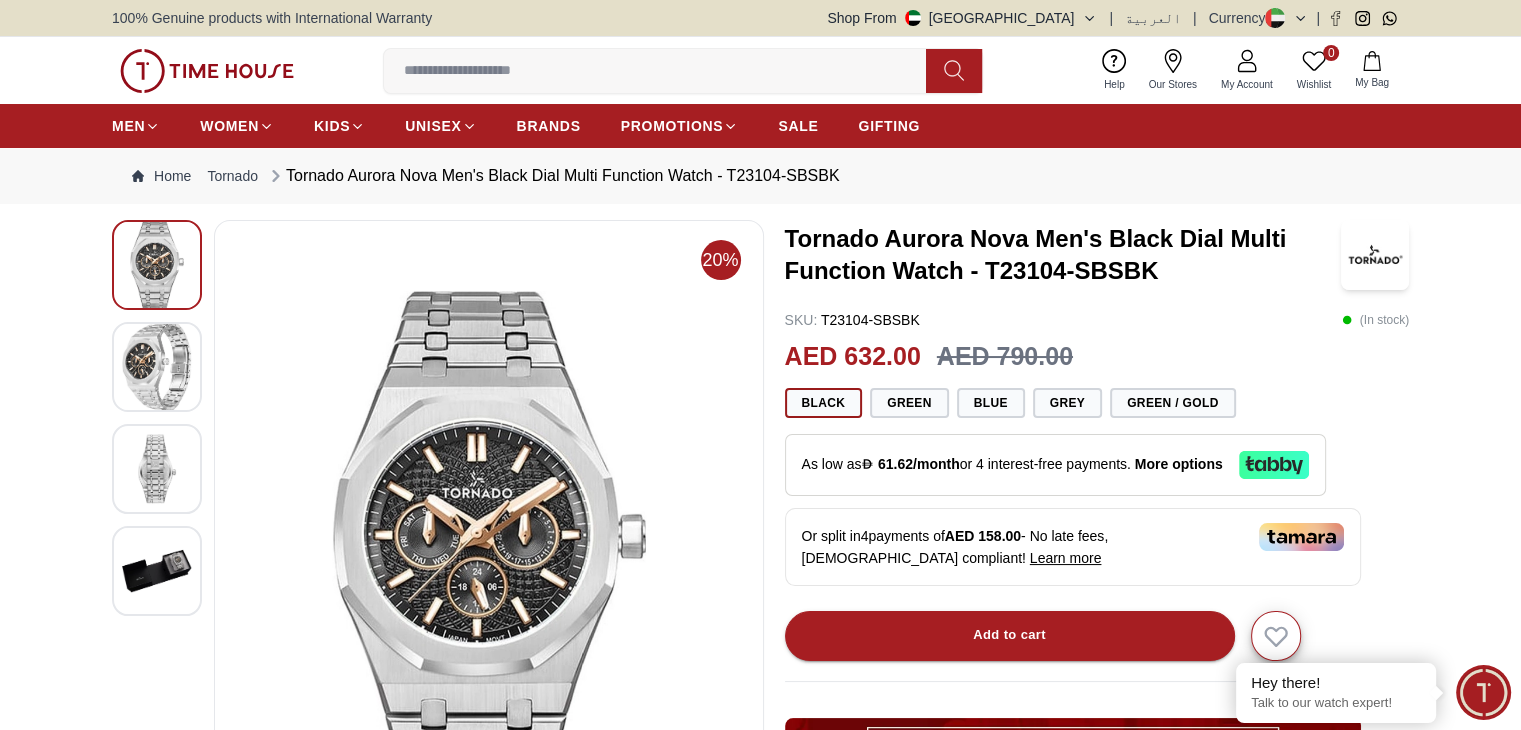 click at bounding box center [157, 469] 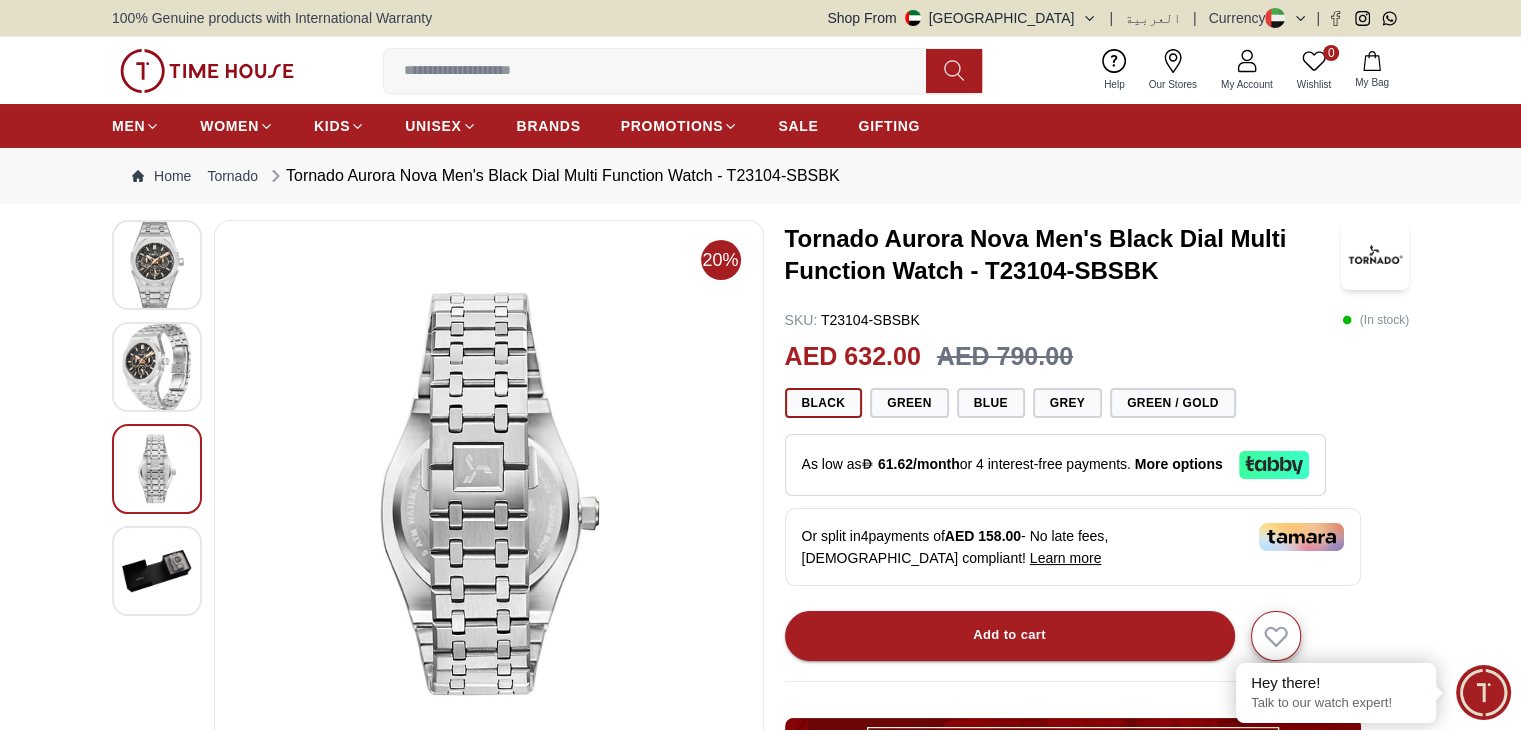 click at bounding box center [157, 571] 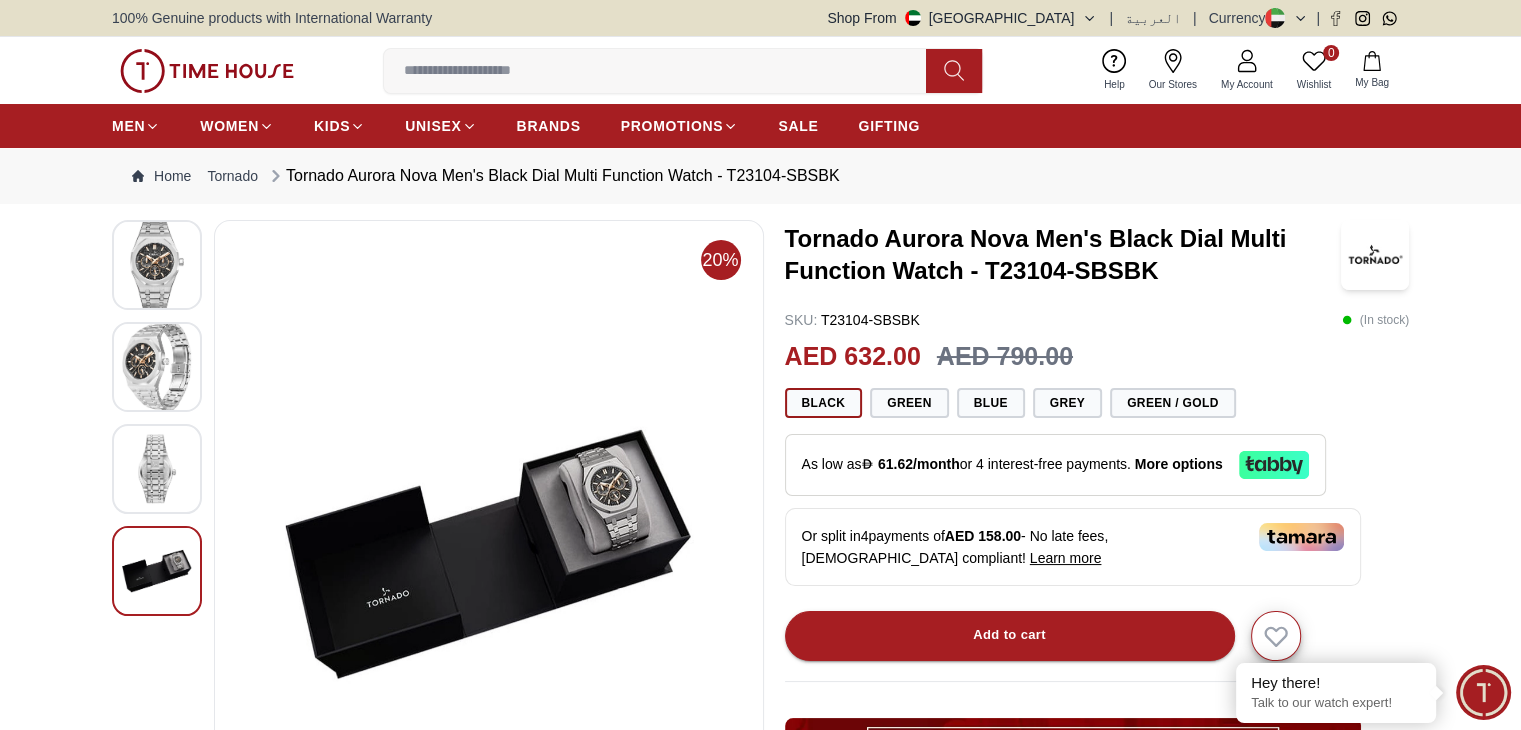 click at bounding box center [157, 367] 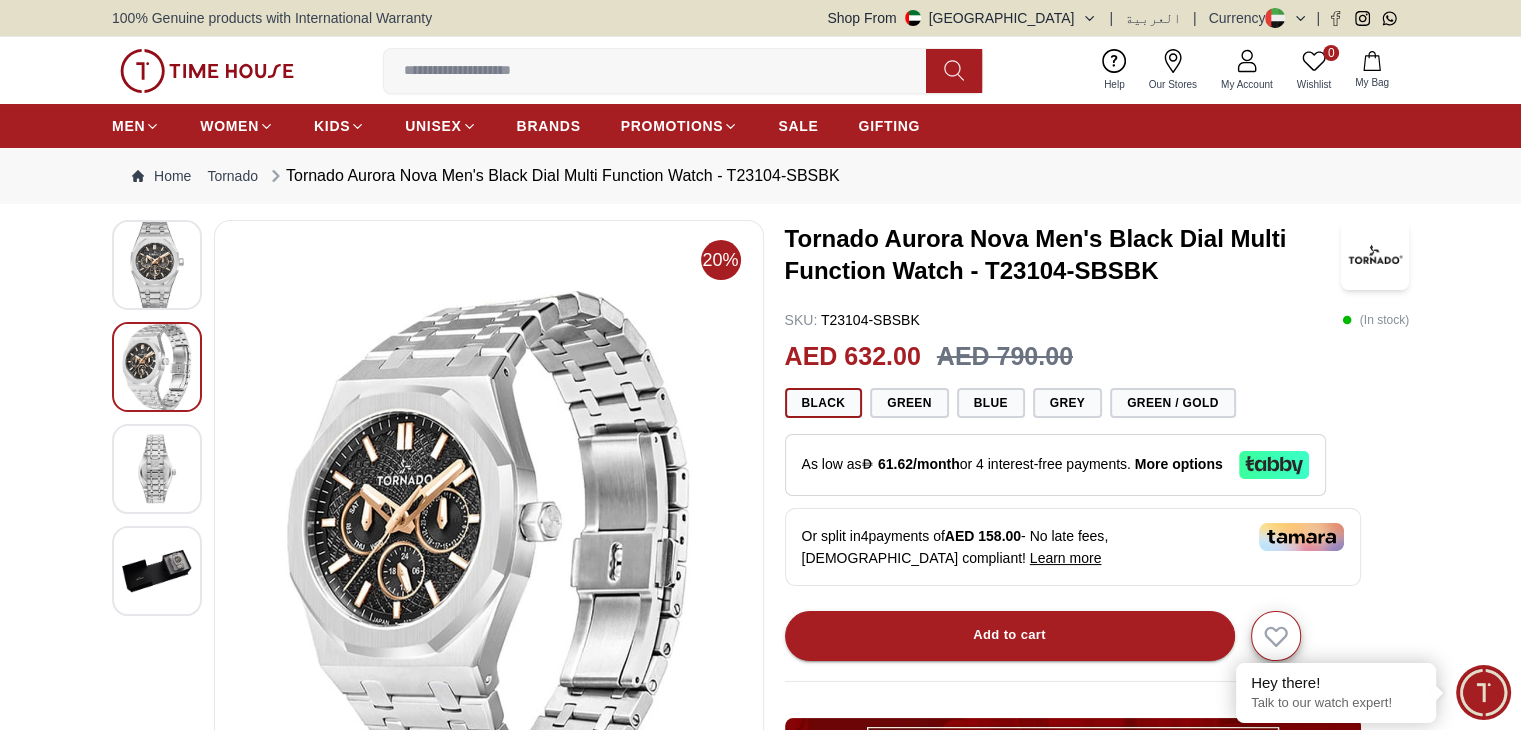 click at bounding box center (157, 469) 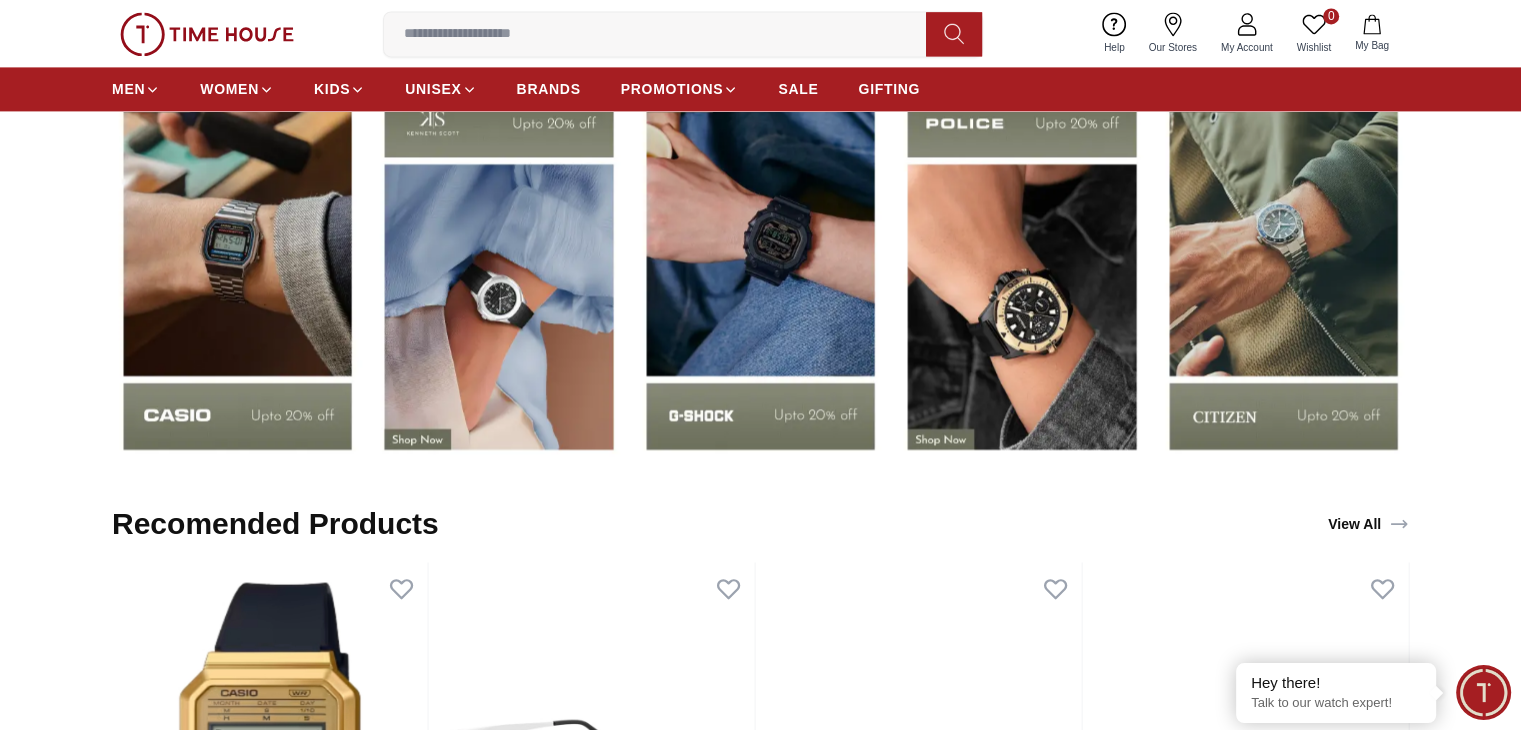 scroll, scrollTop: 3000, scrollLeft: 0, axis: vertical 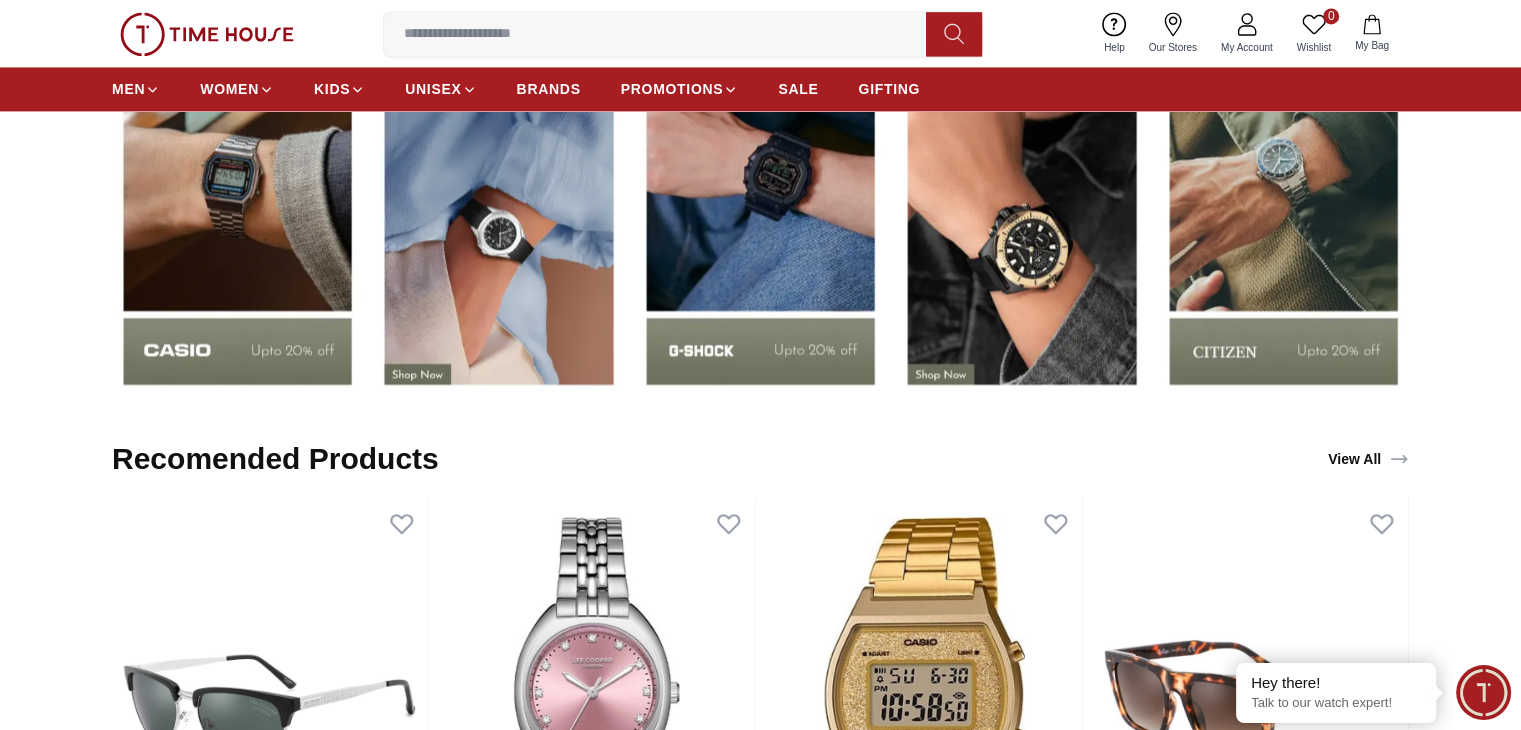 click at bounding box center (1021, 204) 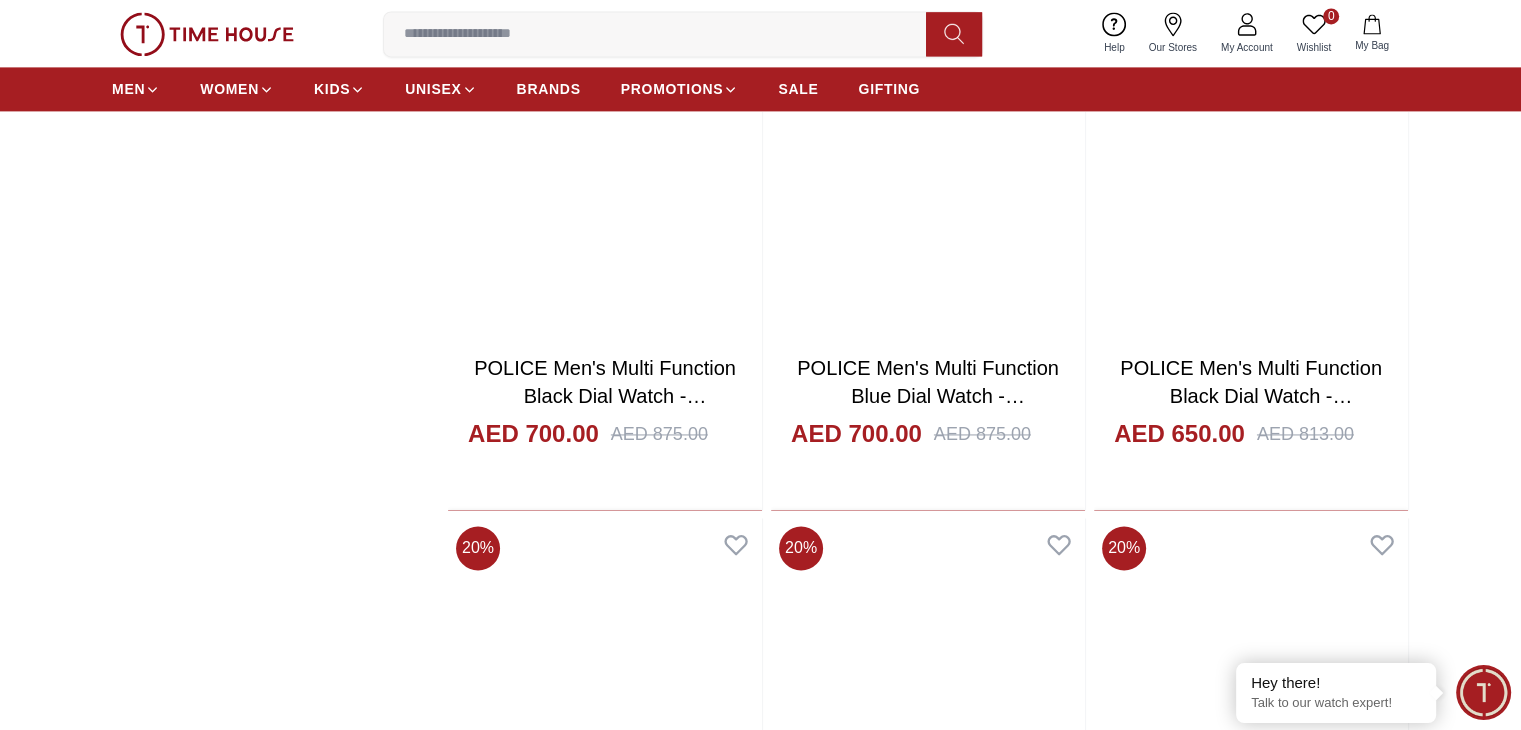 scroll, scrollTop: 3000, scrollLeft: 0, axis: vertical 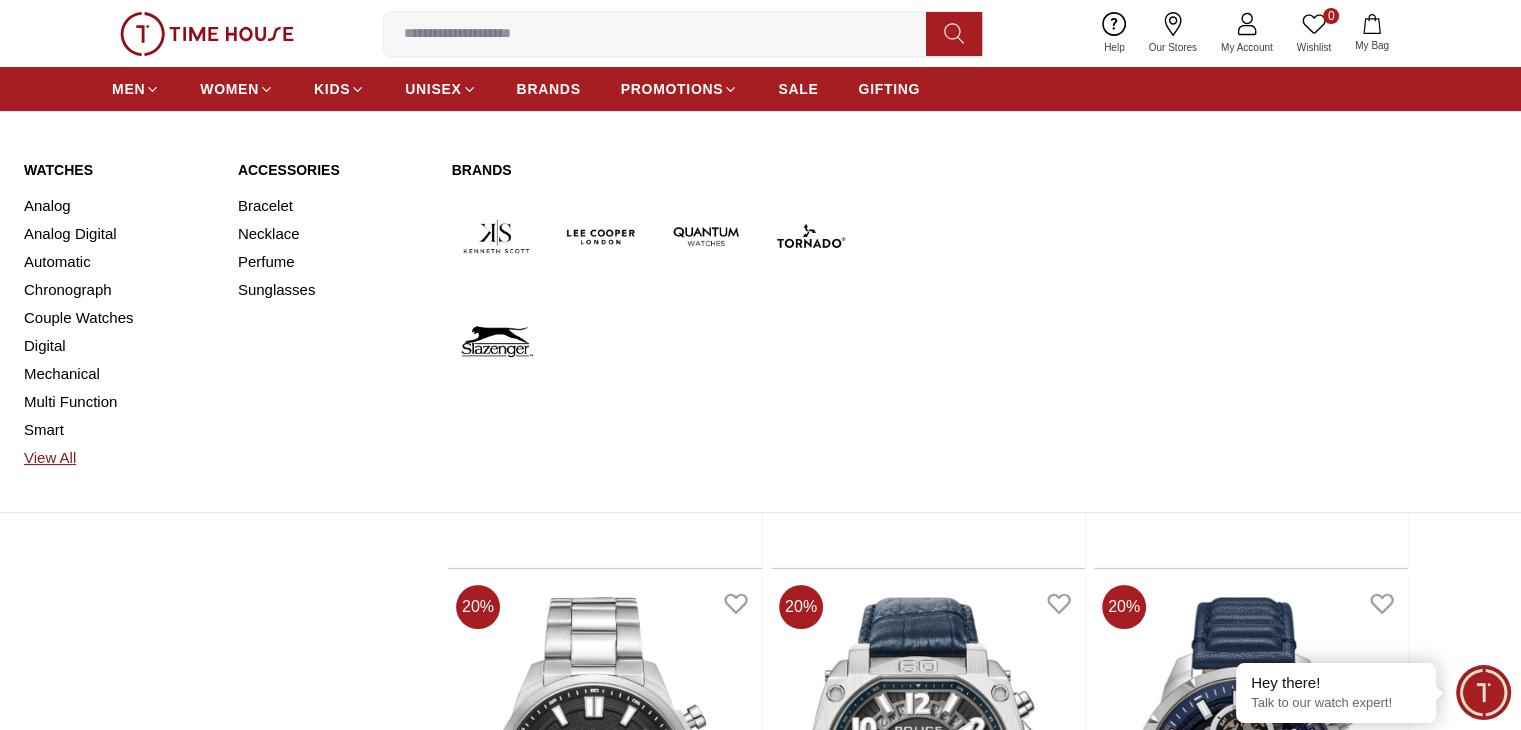 click on "View All" at bounding box center (119, 458) 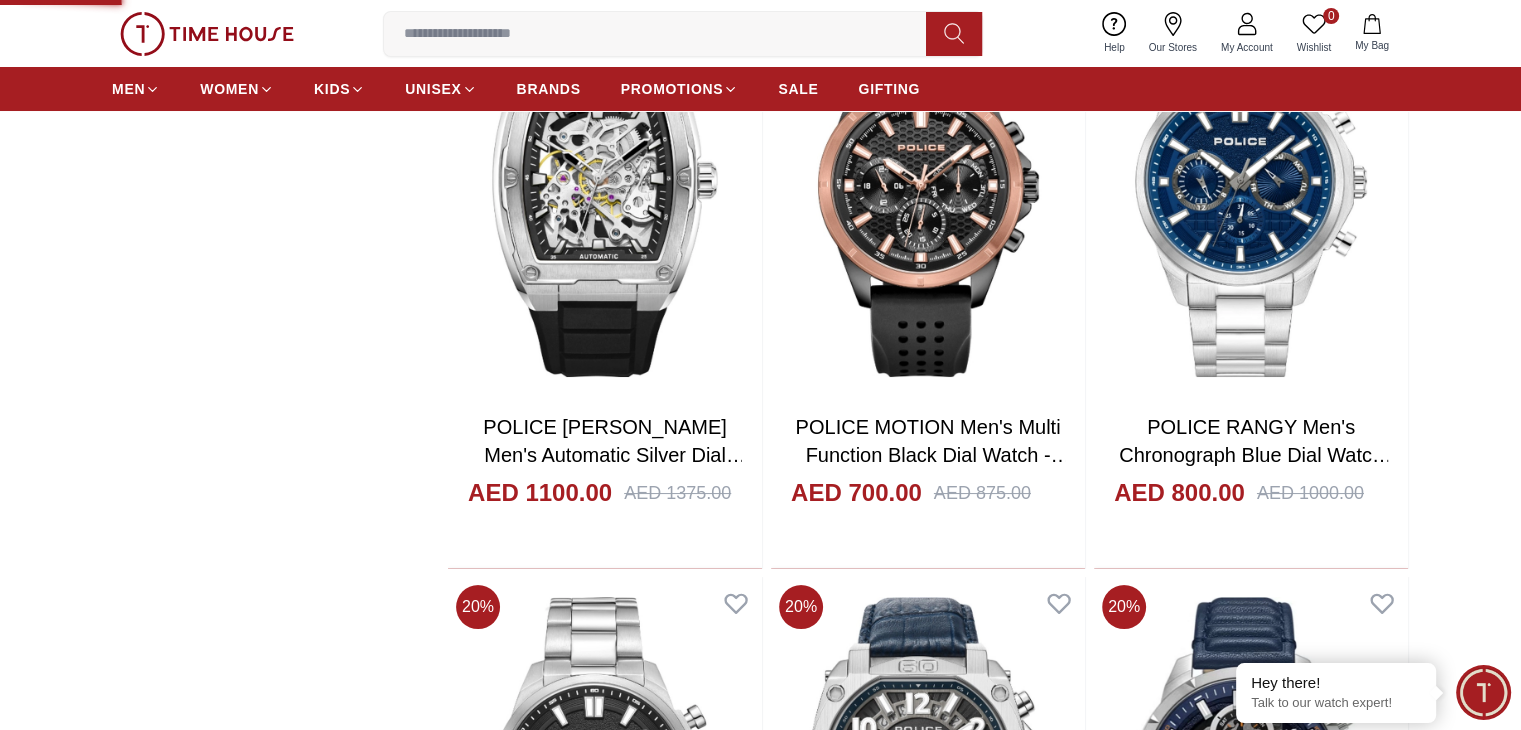 scroll, scrollTop: 0, scrollLeft: 0, axis: both 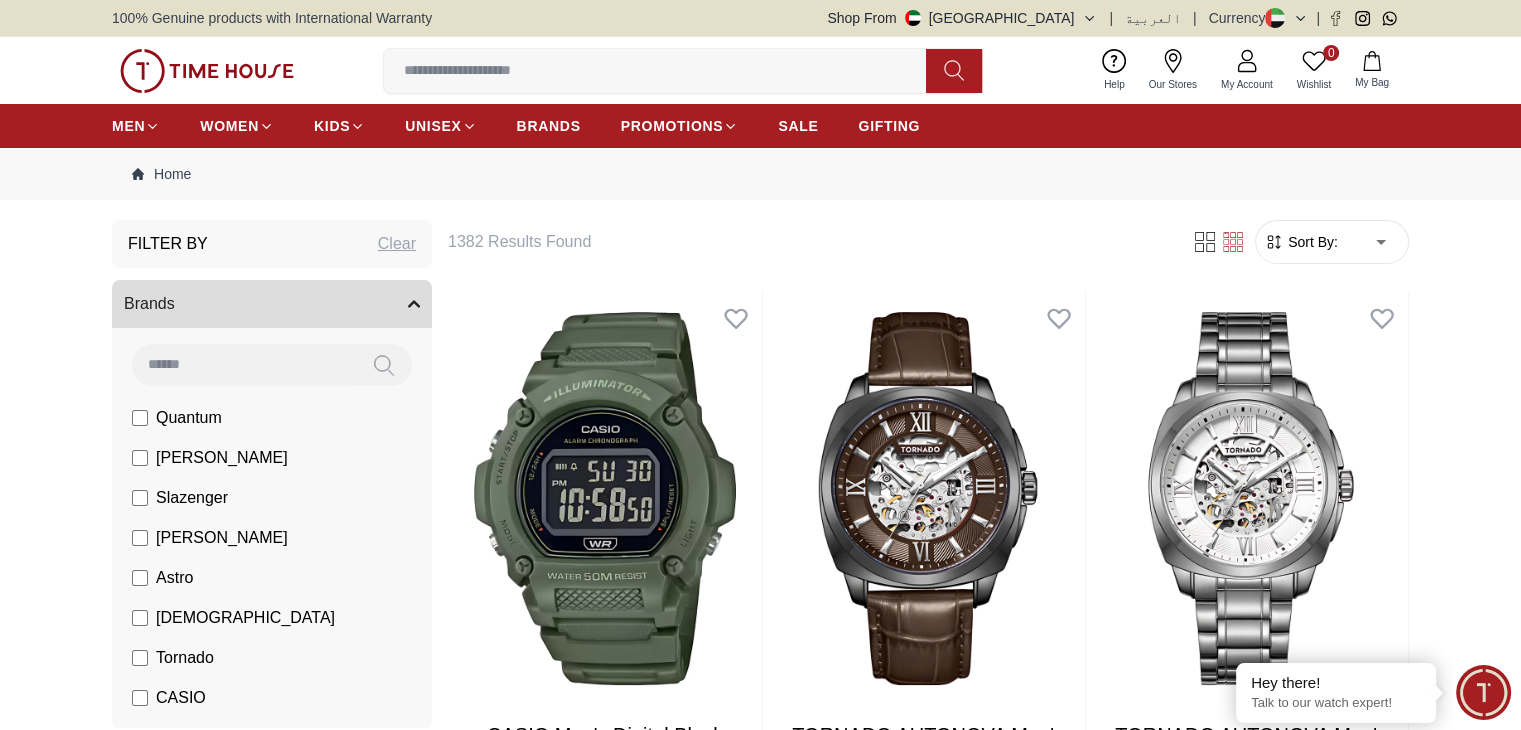 click on "Quantum" at bounding box center (276, 418) 